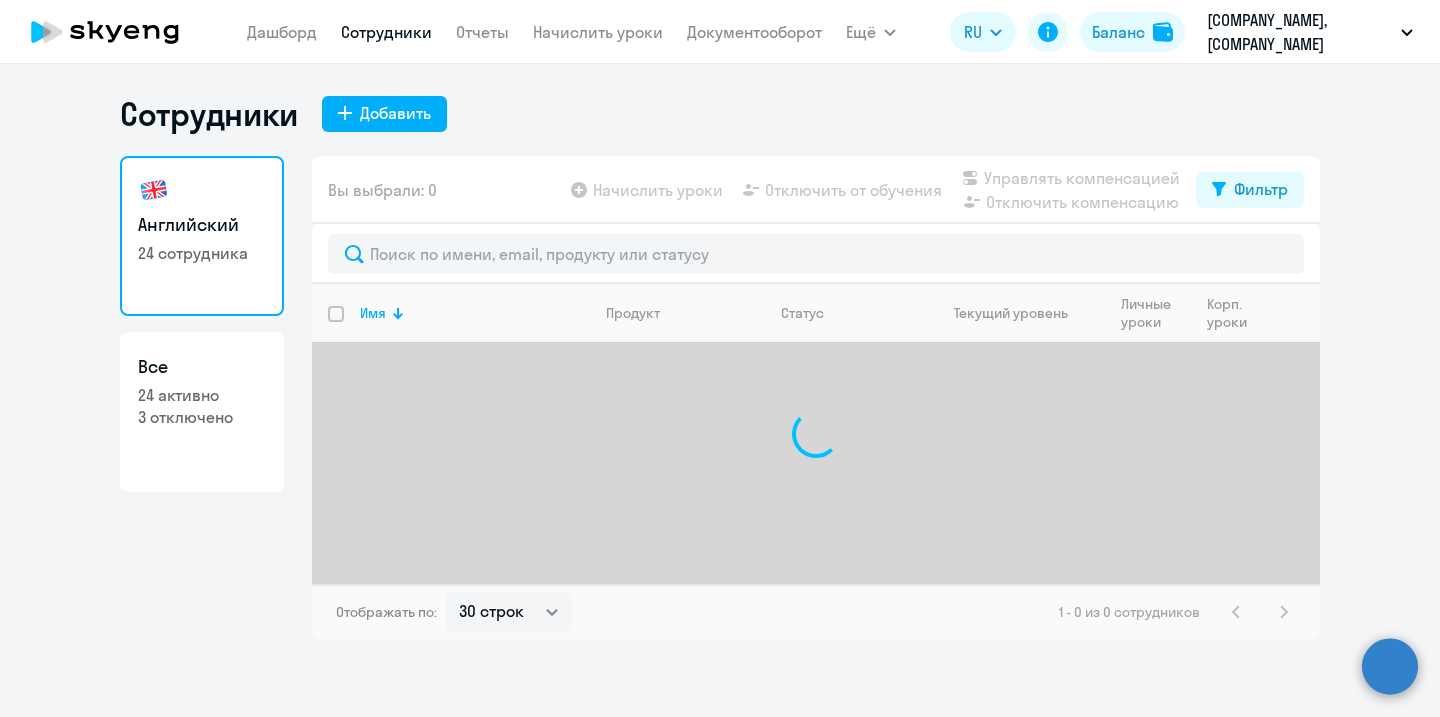 select on "30" 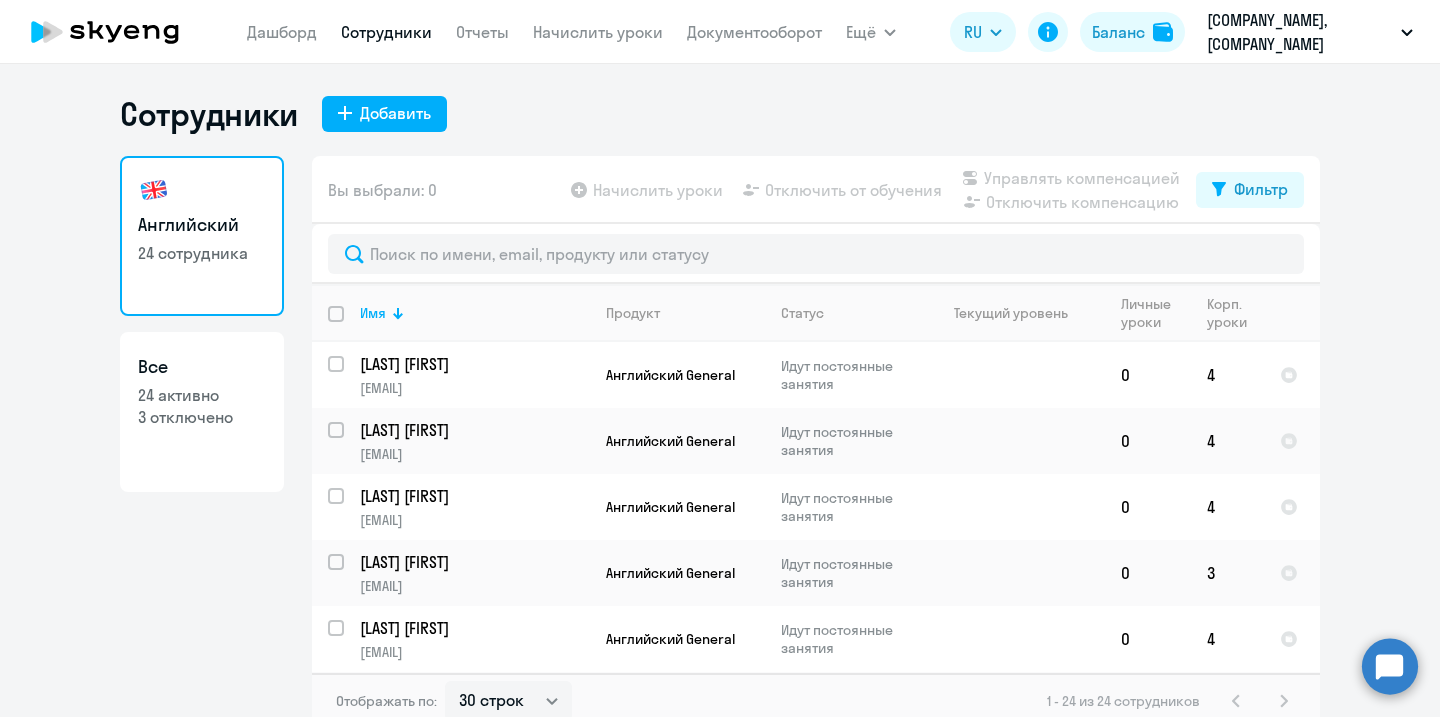 click on "Отключить от обучения" 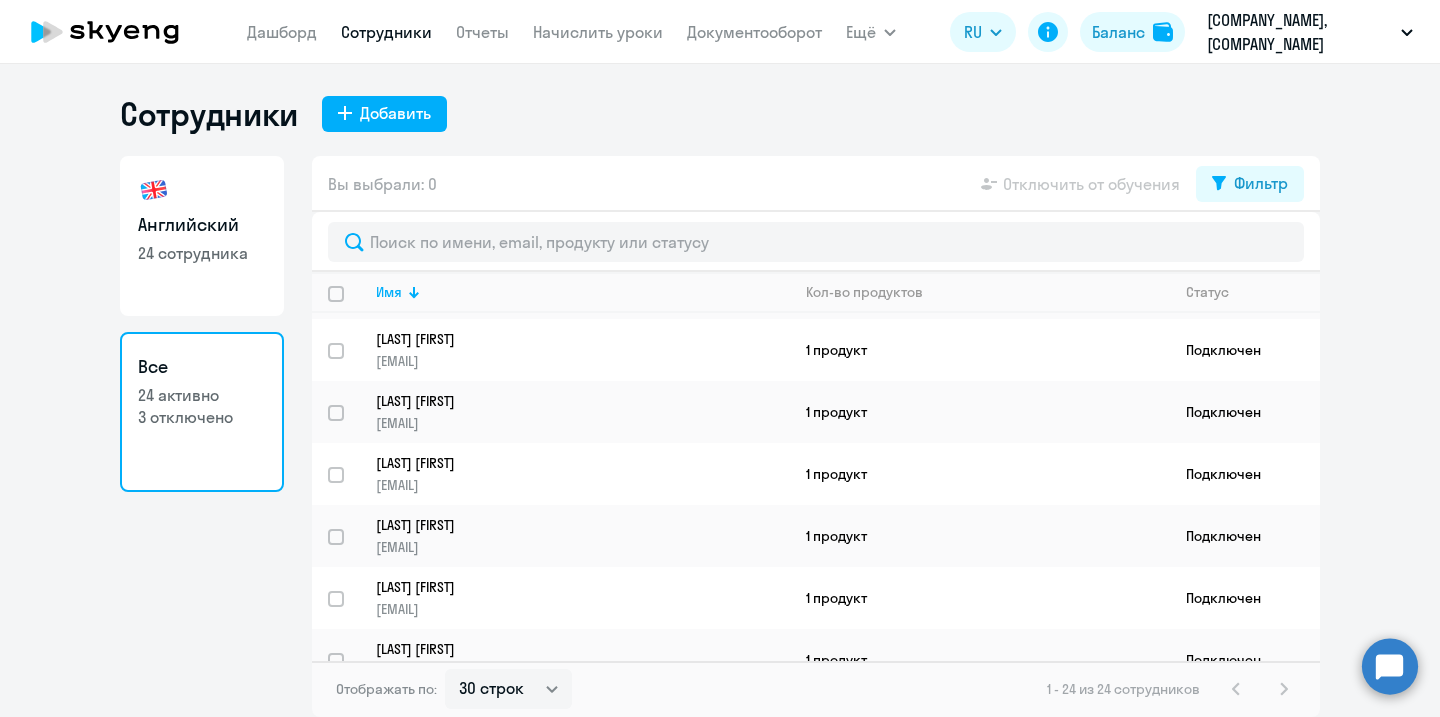 scroll, scrollTop: 1115, scrollLeft: 0, axis: vertical 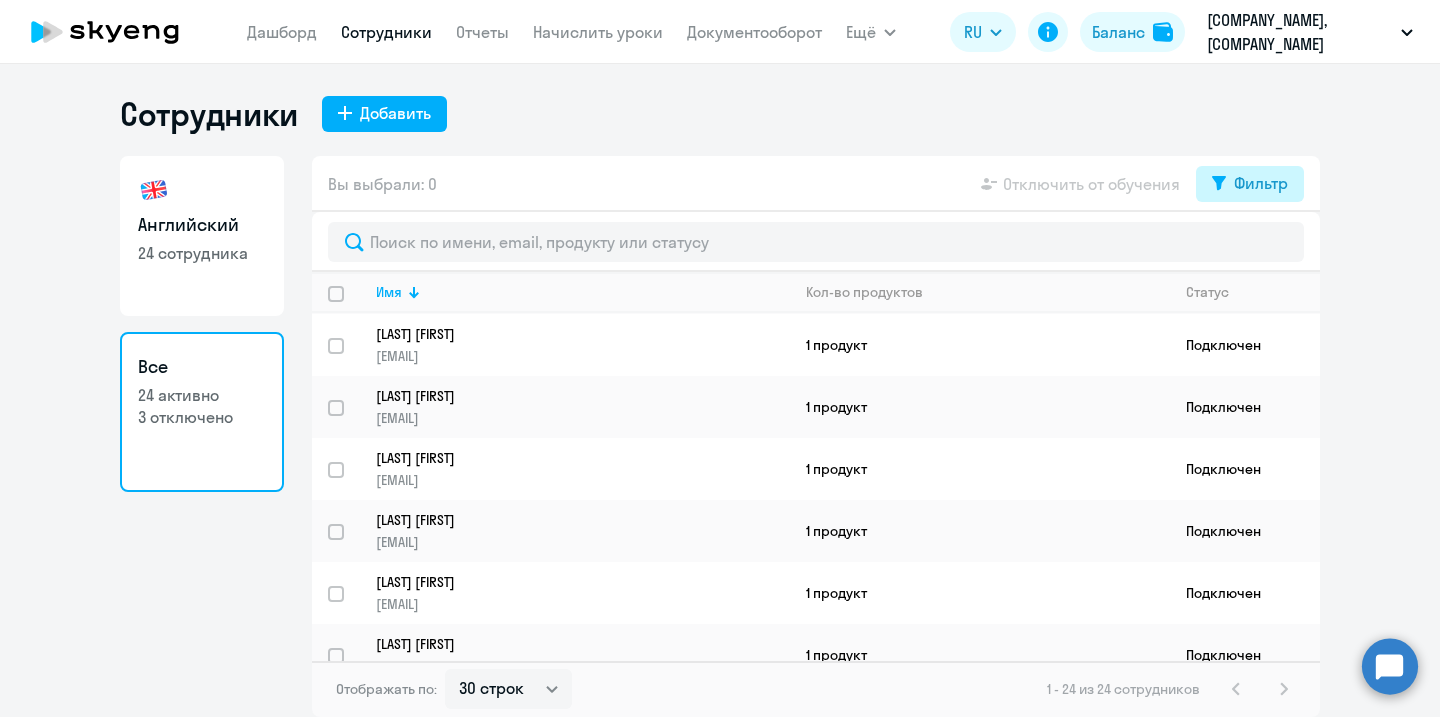 click on "Фильтр" 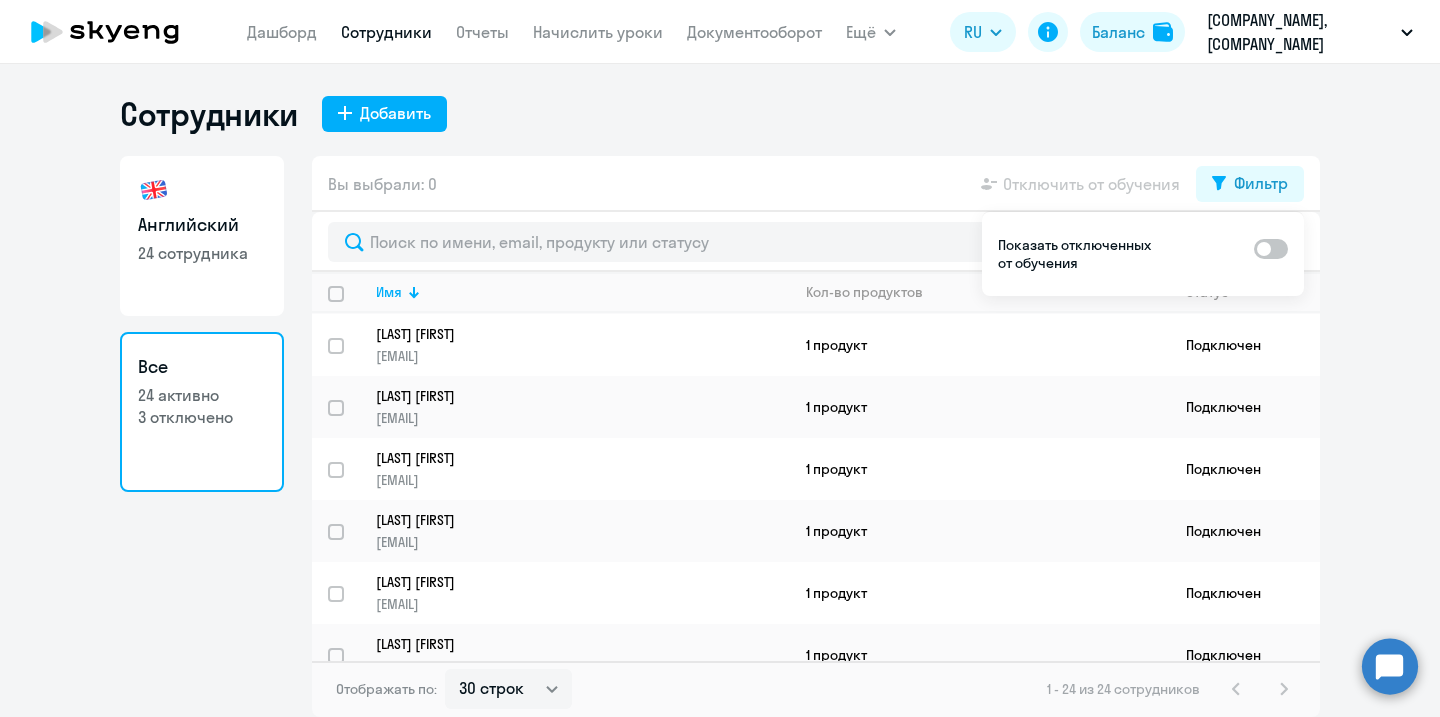 click at bounding box center (1271, 249) 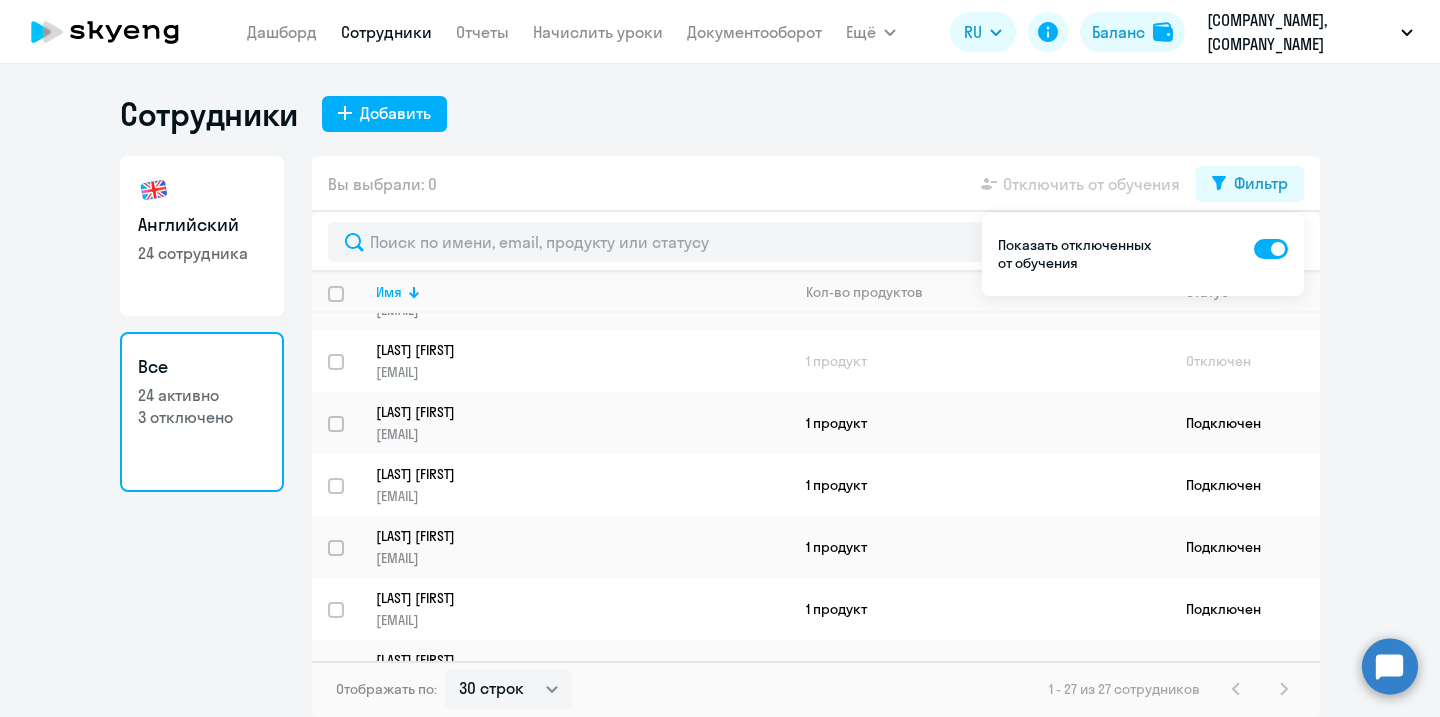 scroll, scrollTop: 1298, scrollLeft: 0, axis: vertical 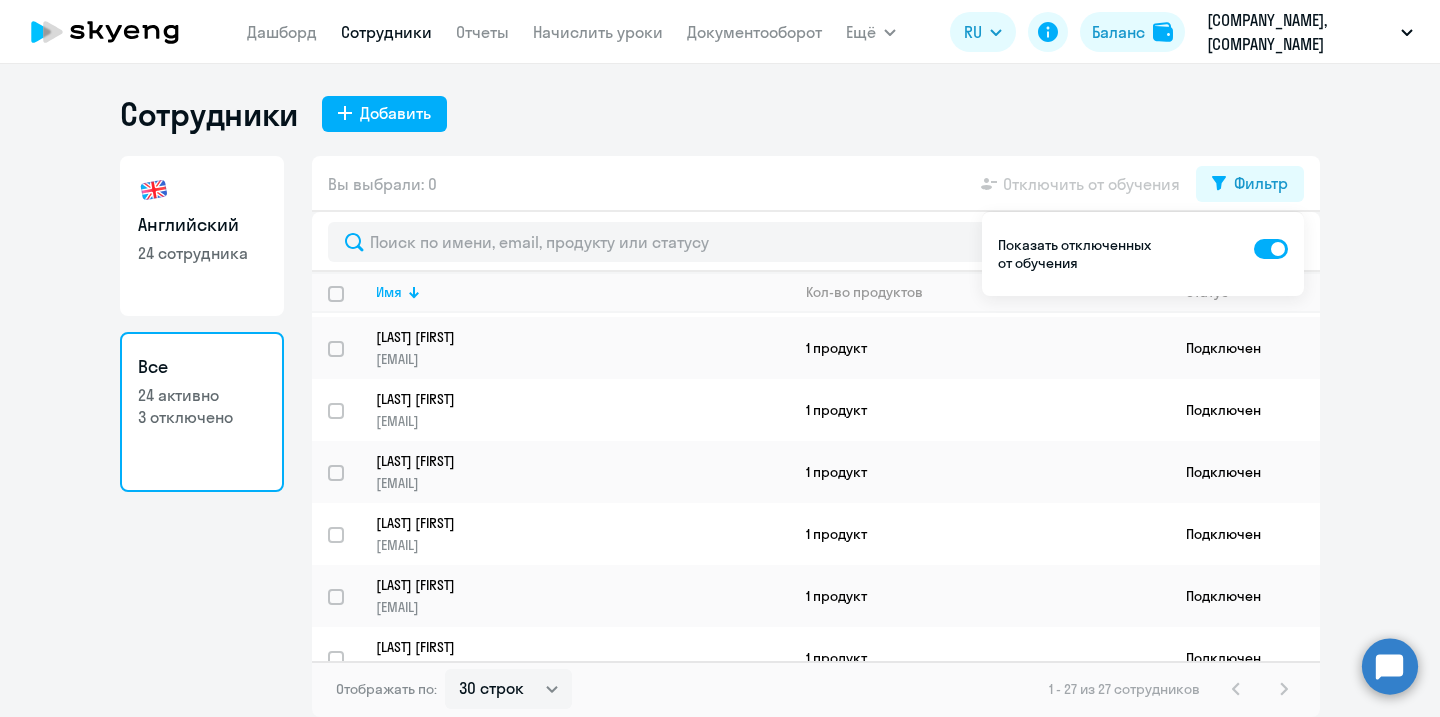 click at bounding box center (1271, 249) 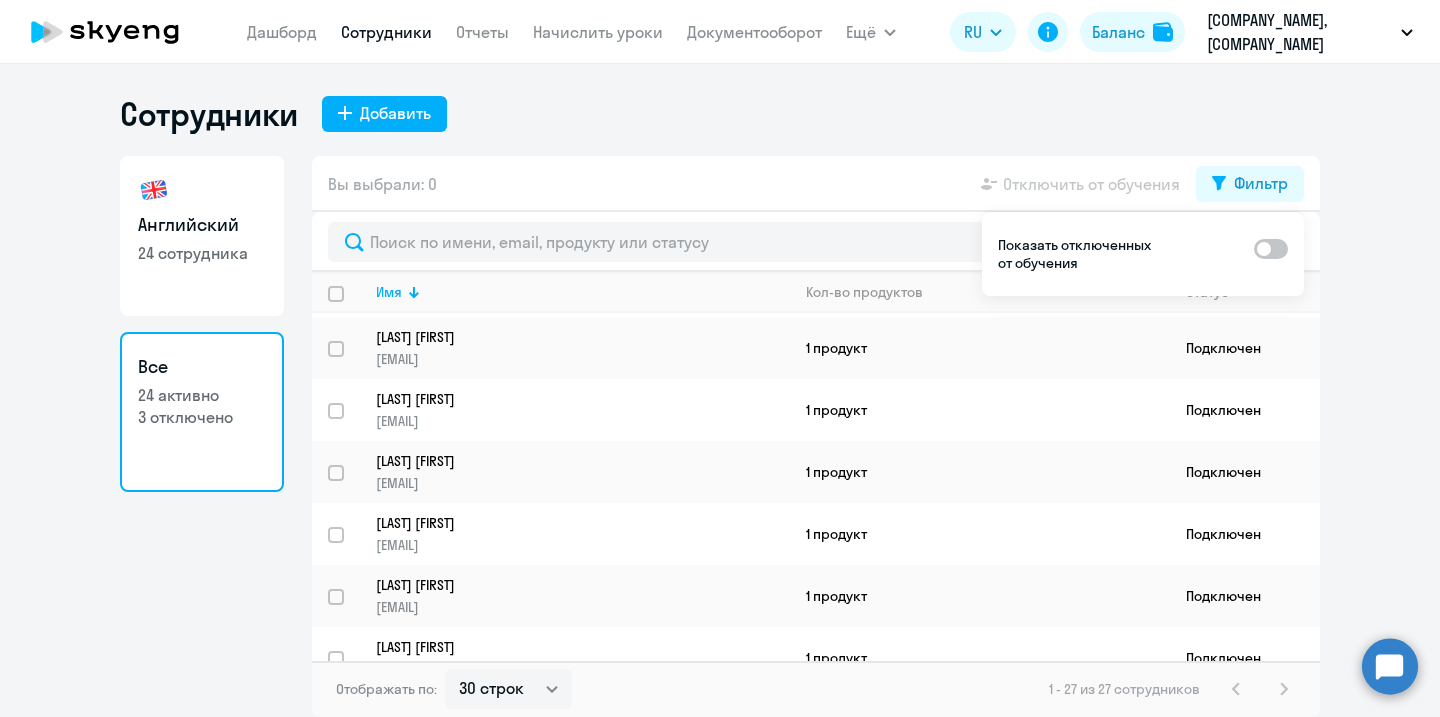 scroll, scrollTop: 0, scrollLeft: 0, axis: both 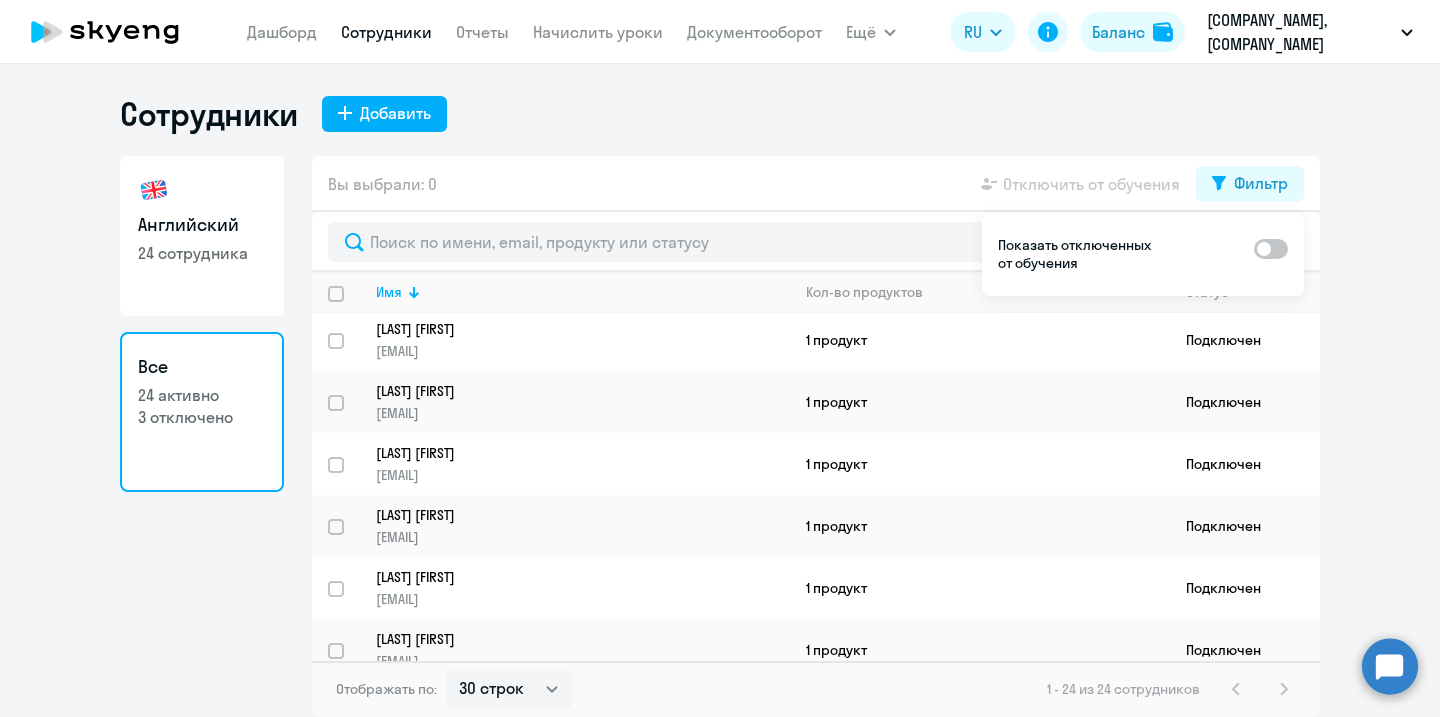 click at bounding box center [1271, 249] 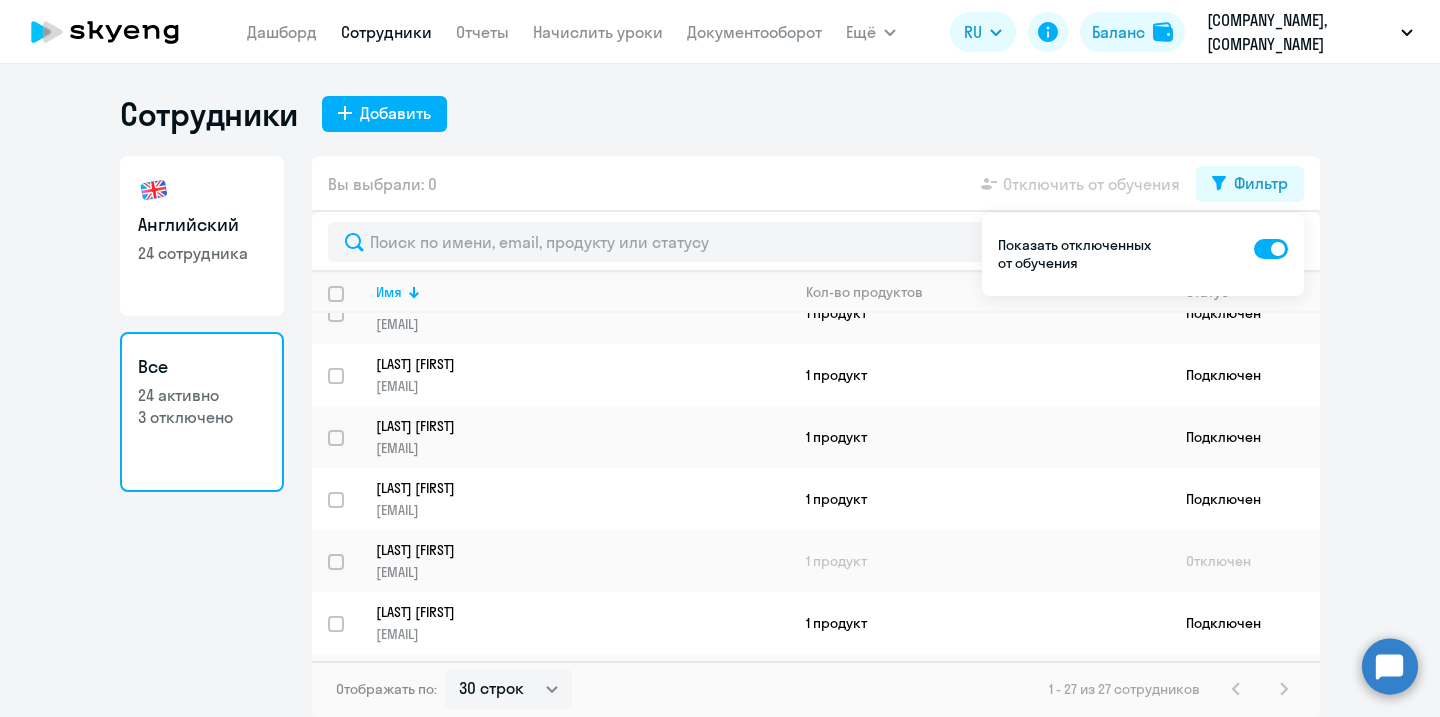 scroll, scrollTop: 860, scrollLeft: 0, axis: vertical 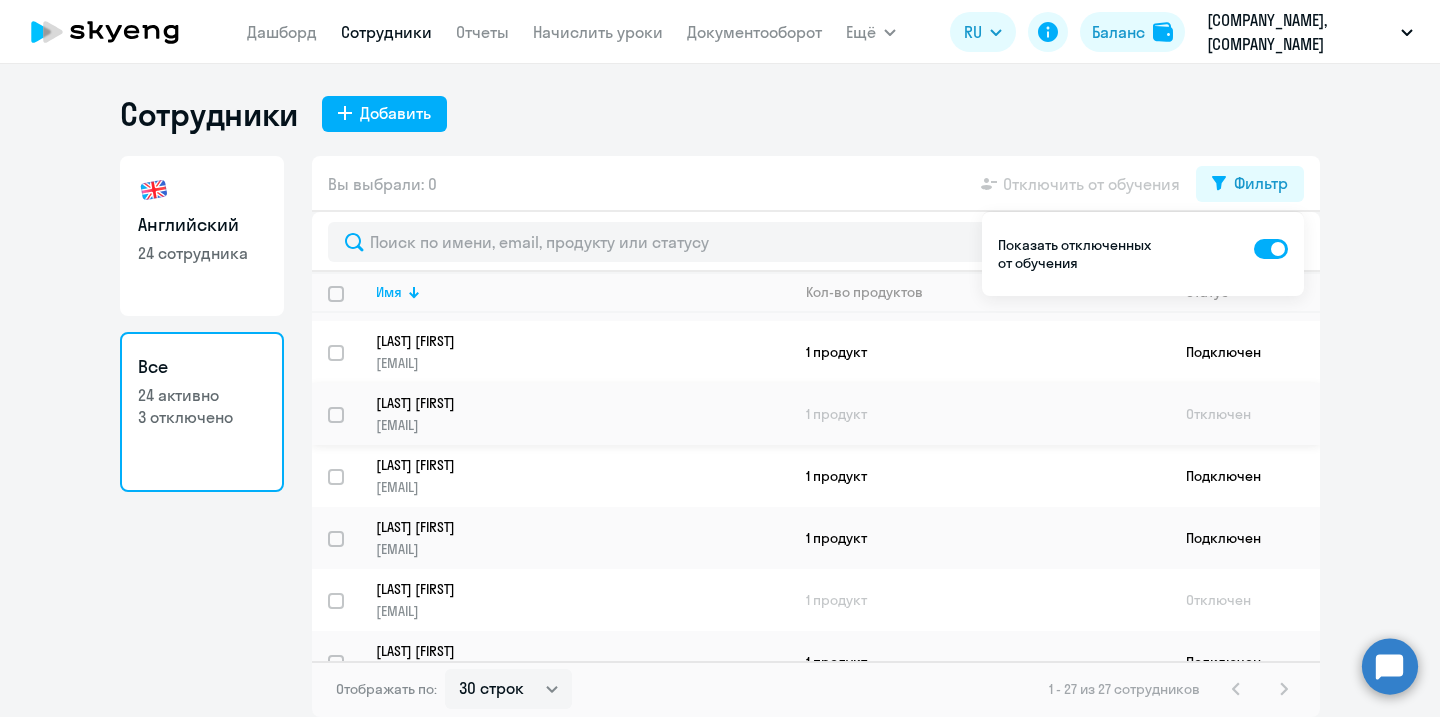 click on "Отключен" 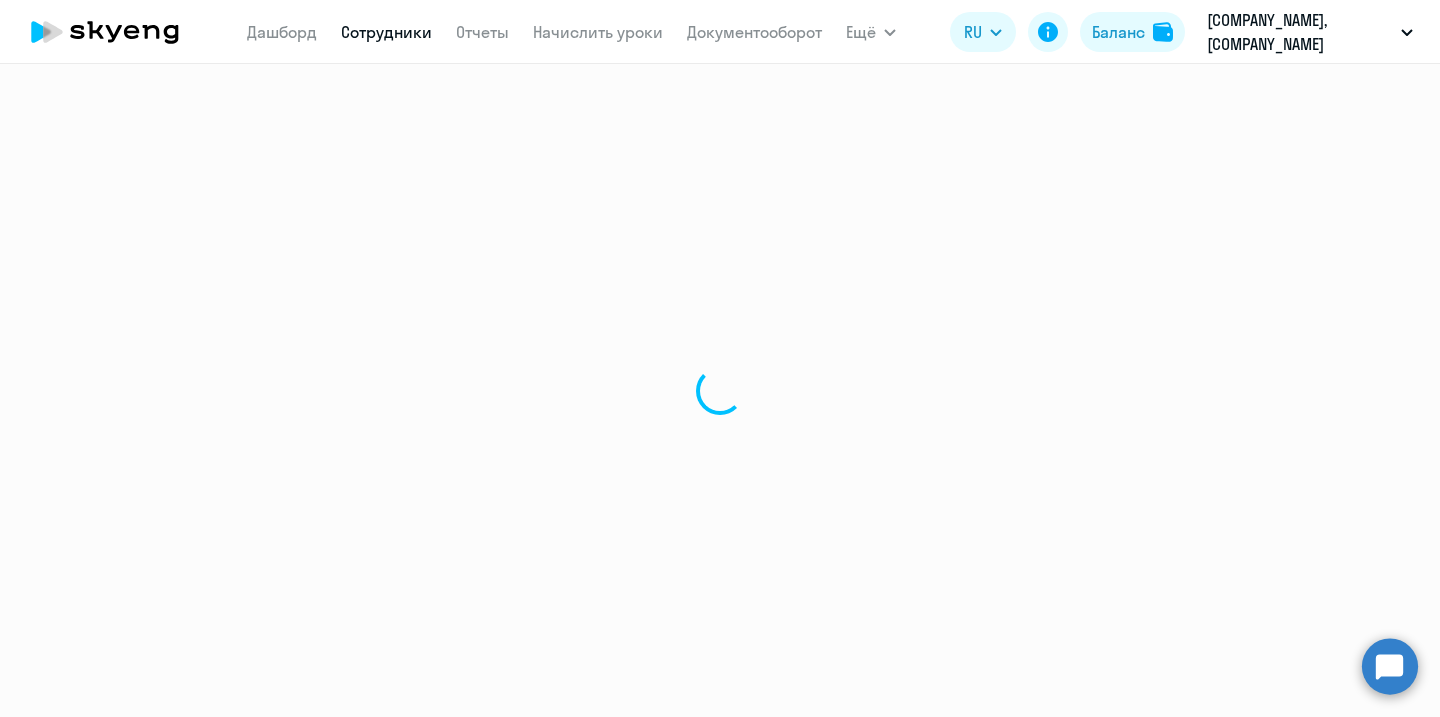 select on "english" 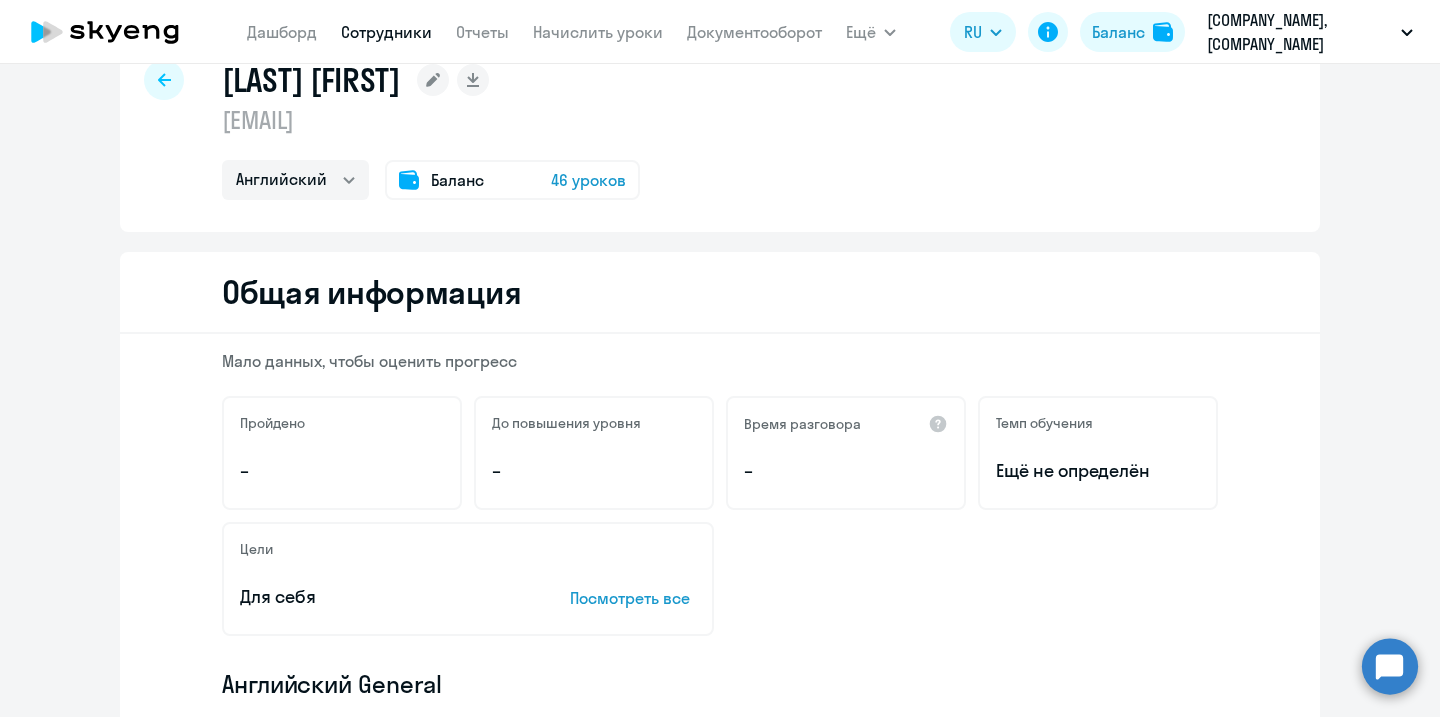 scroll, scrollTop: 0, scrollLeft: 0, axis: both 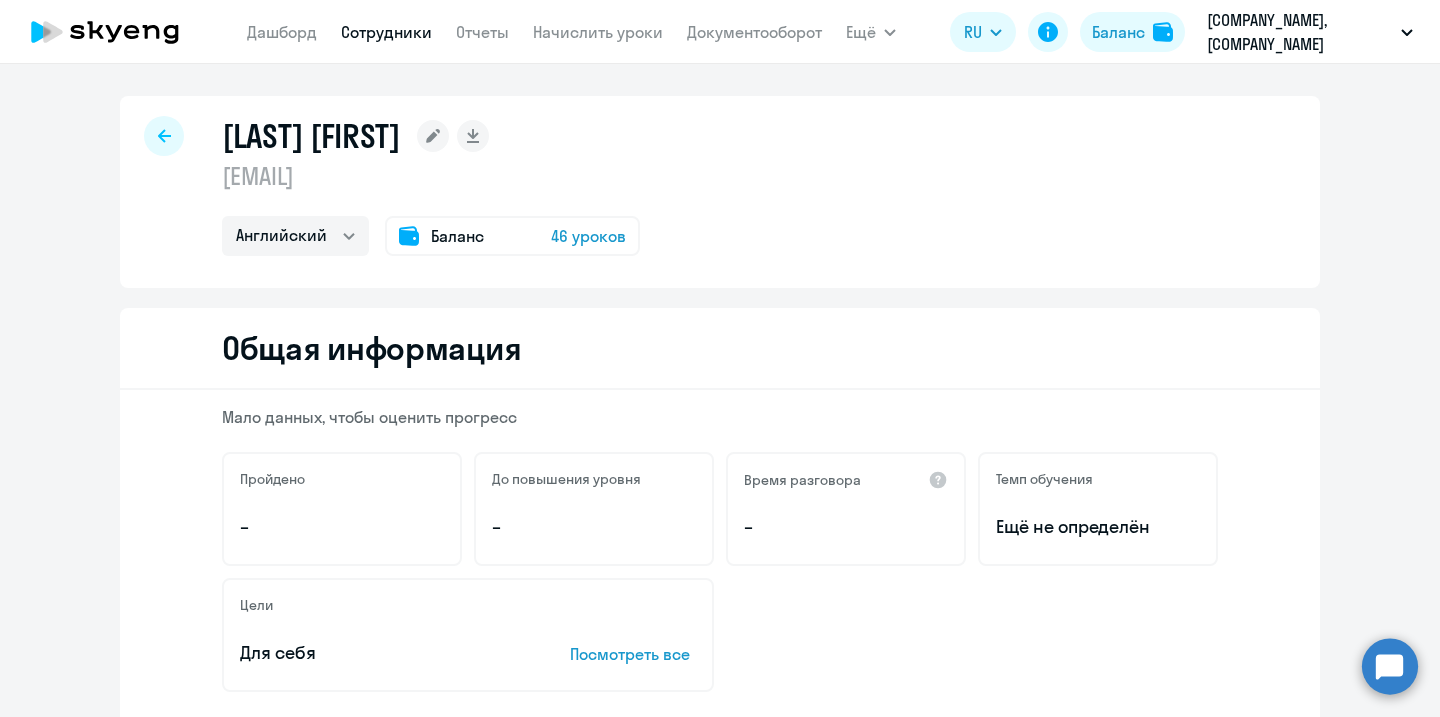 click on "Сотрудники" at bounding box center (386, 32) 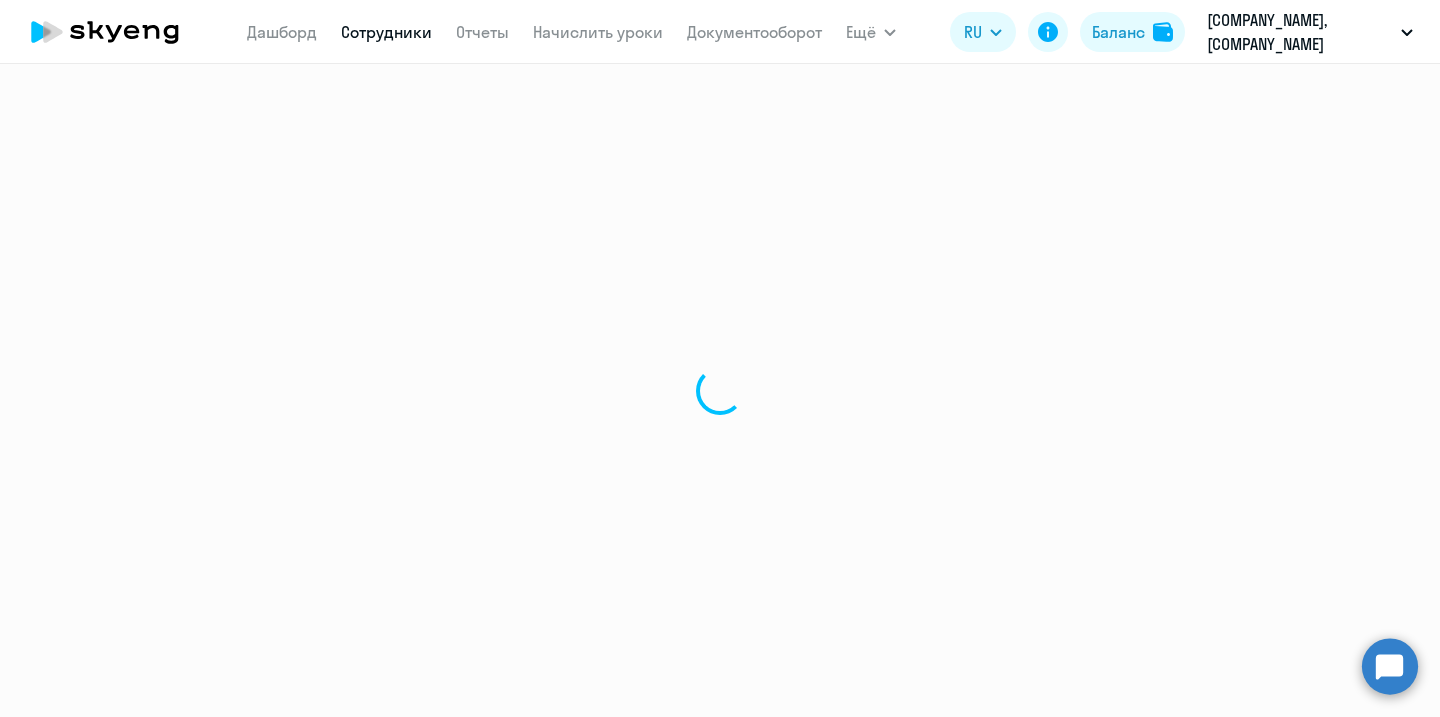 select on "30" 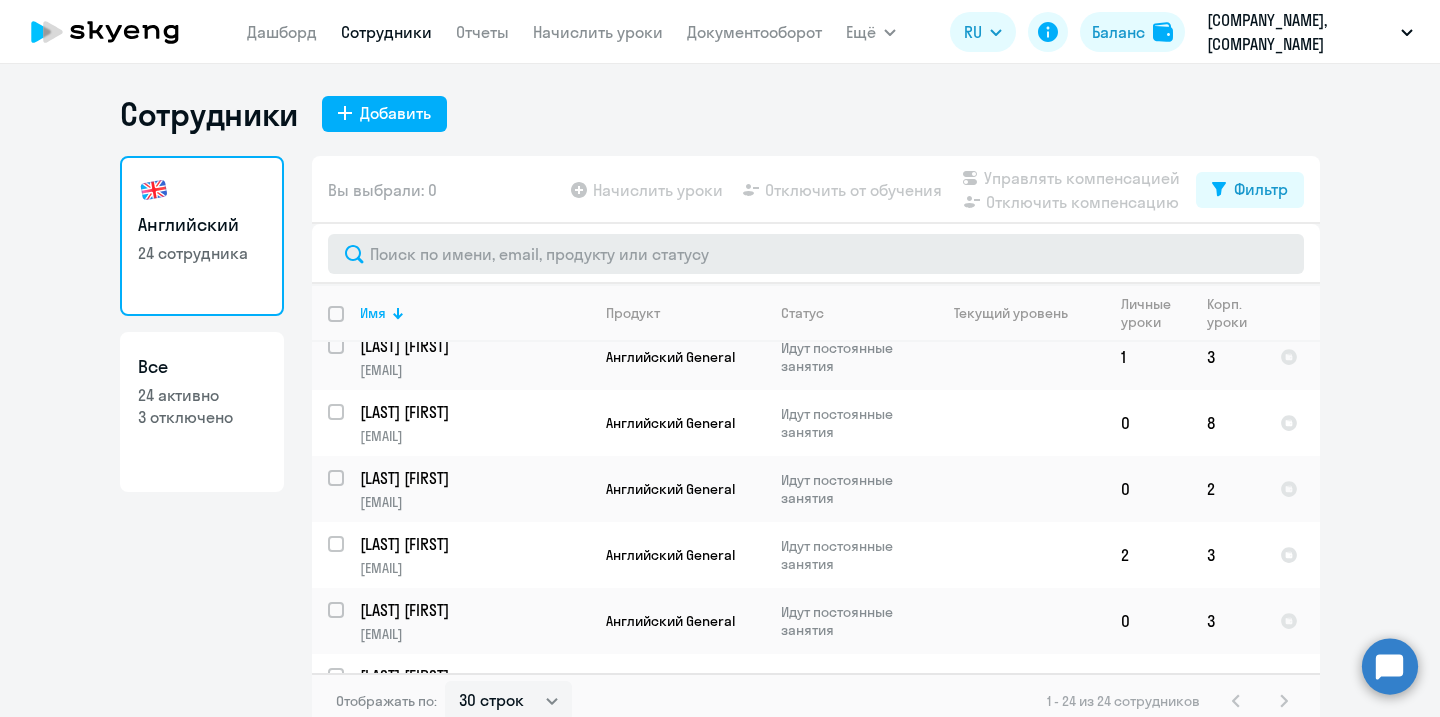 scroll, scrollTop: 740, scrollLeft: 0, axis: vertical 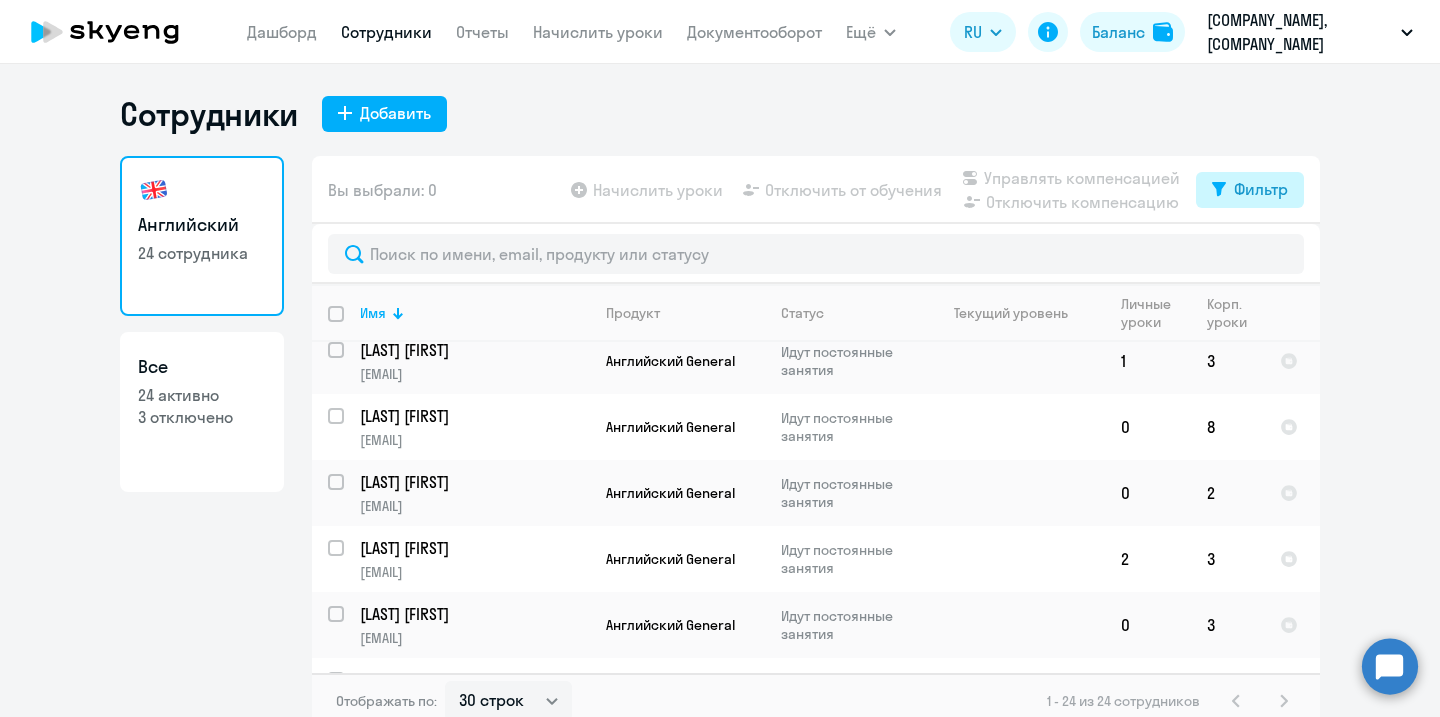 click on "Фильтр" 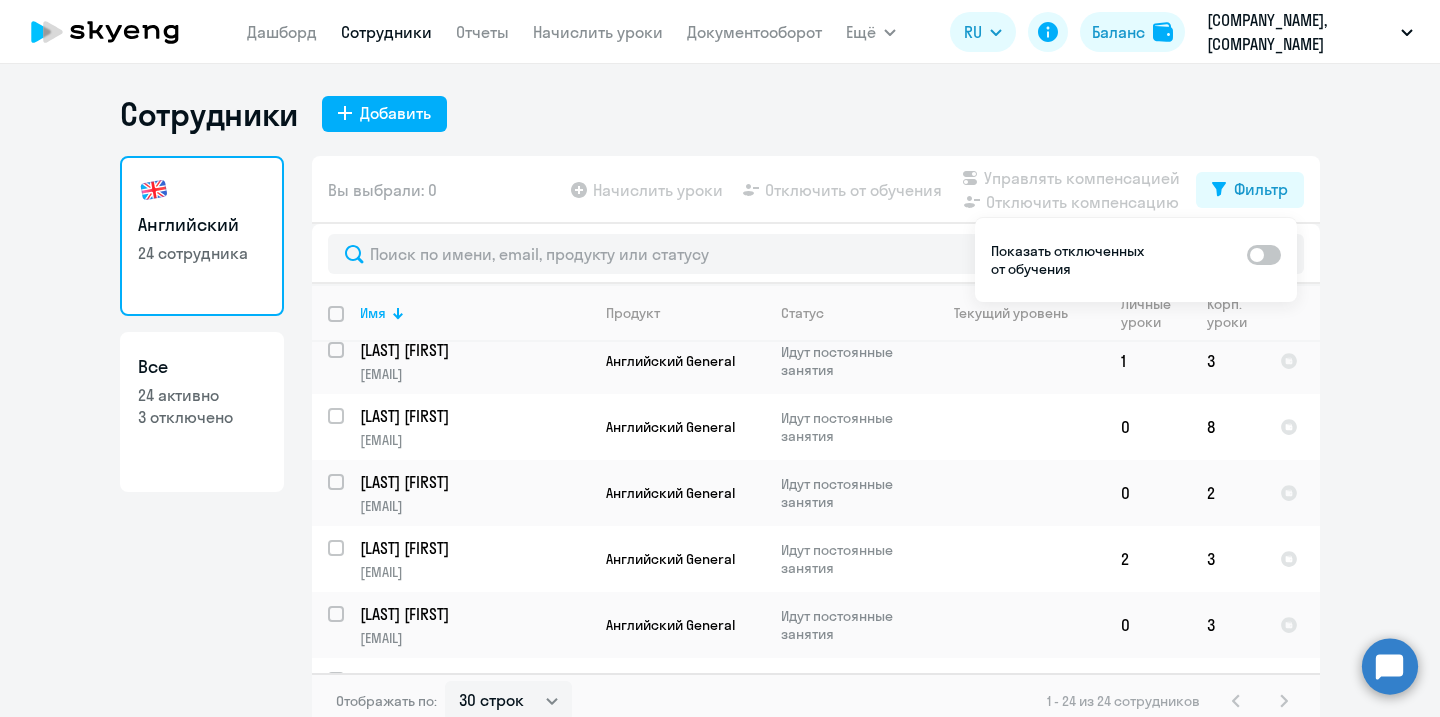 click at bounding box center (1264, 255) 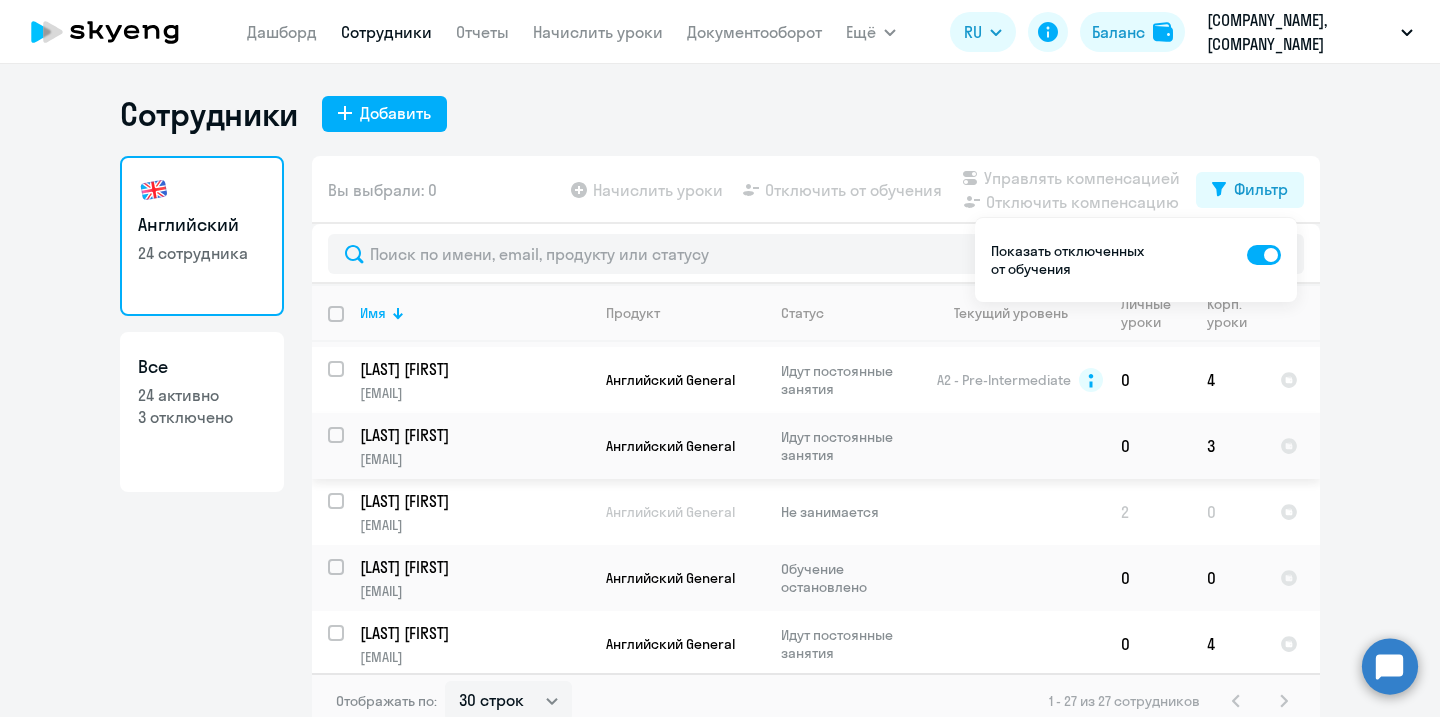 scroll, scrollTop: 392, scrollLeft: 0, axis: vertical 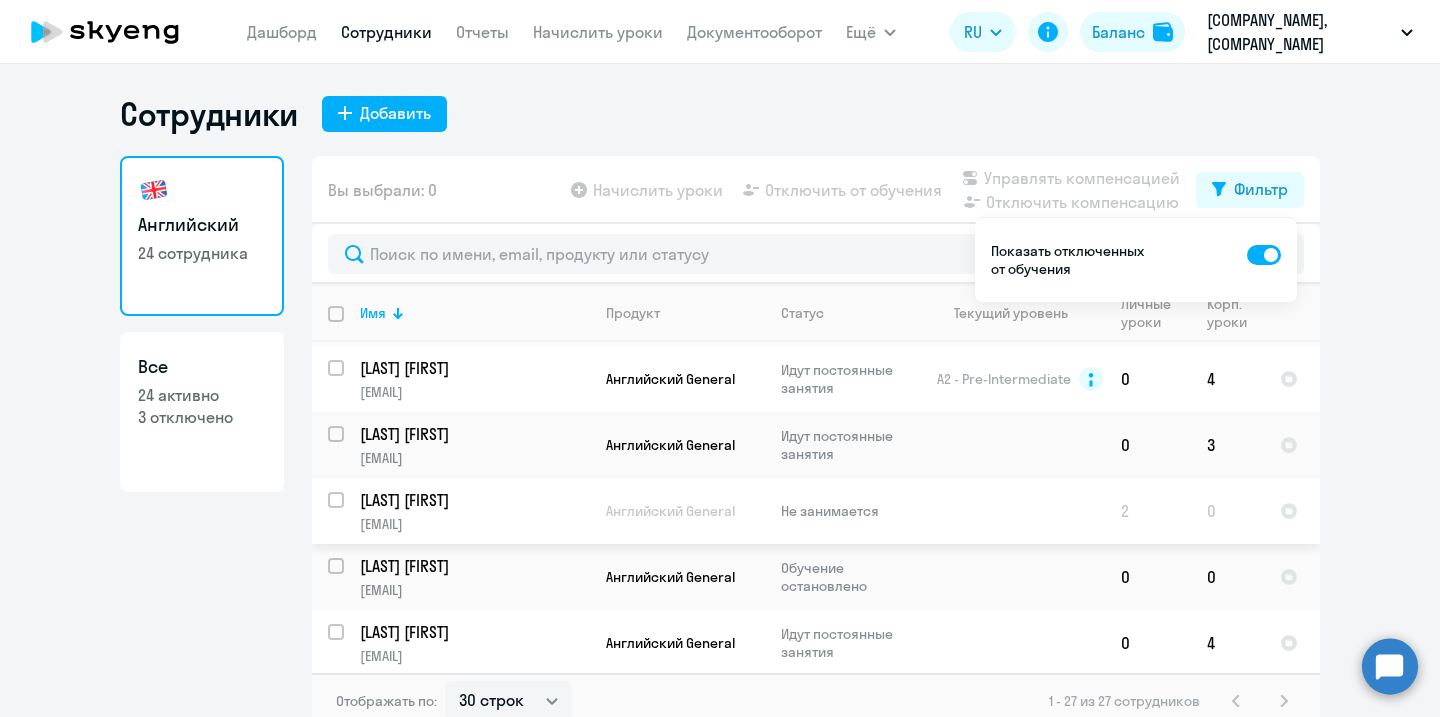 click on "Не занимается" 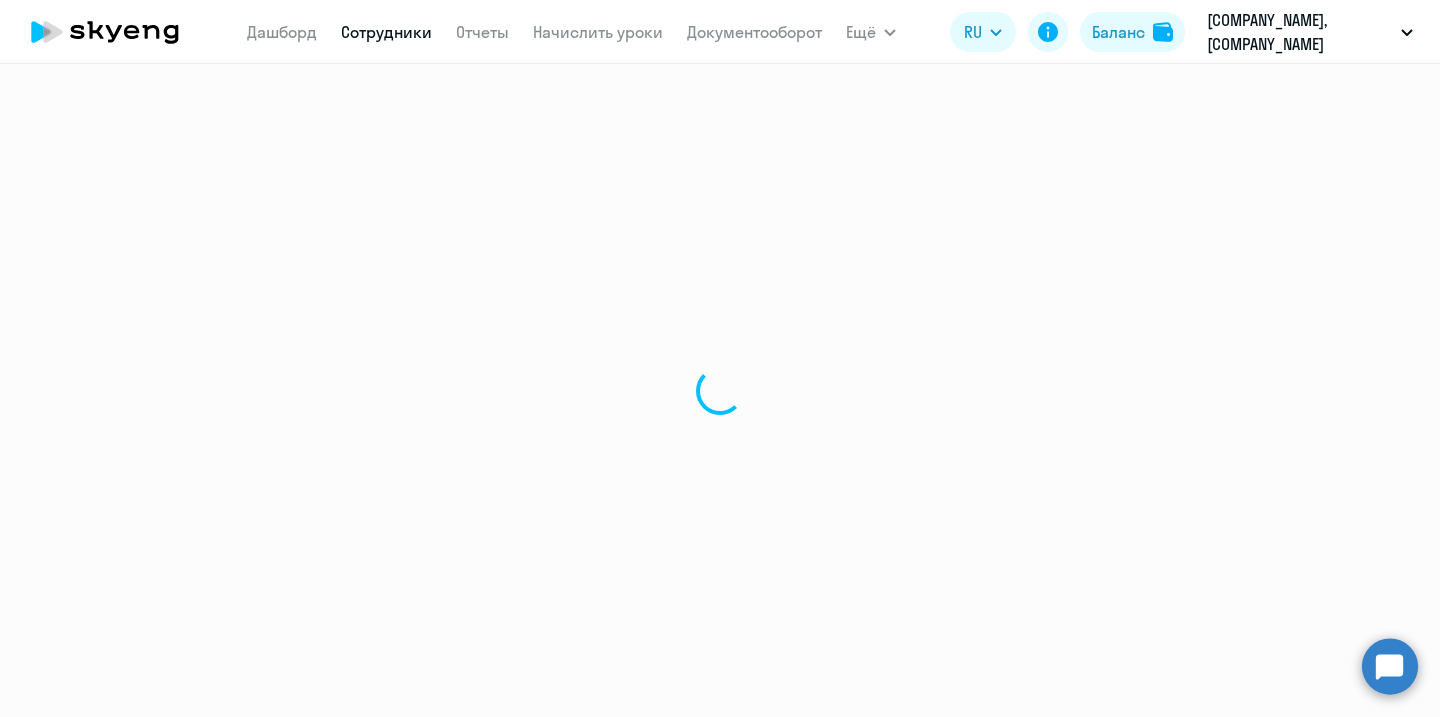 select on "english" 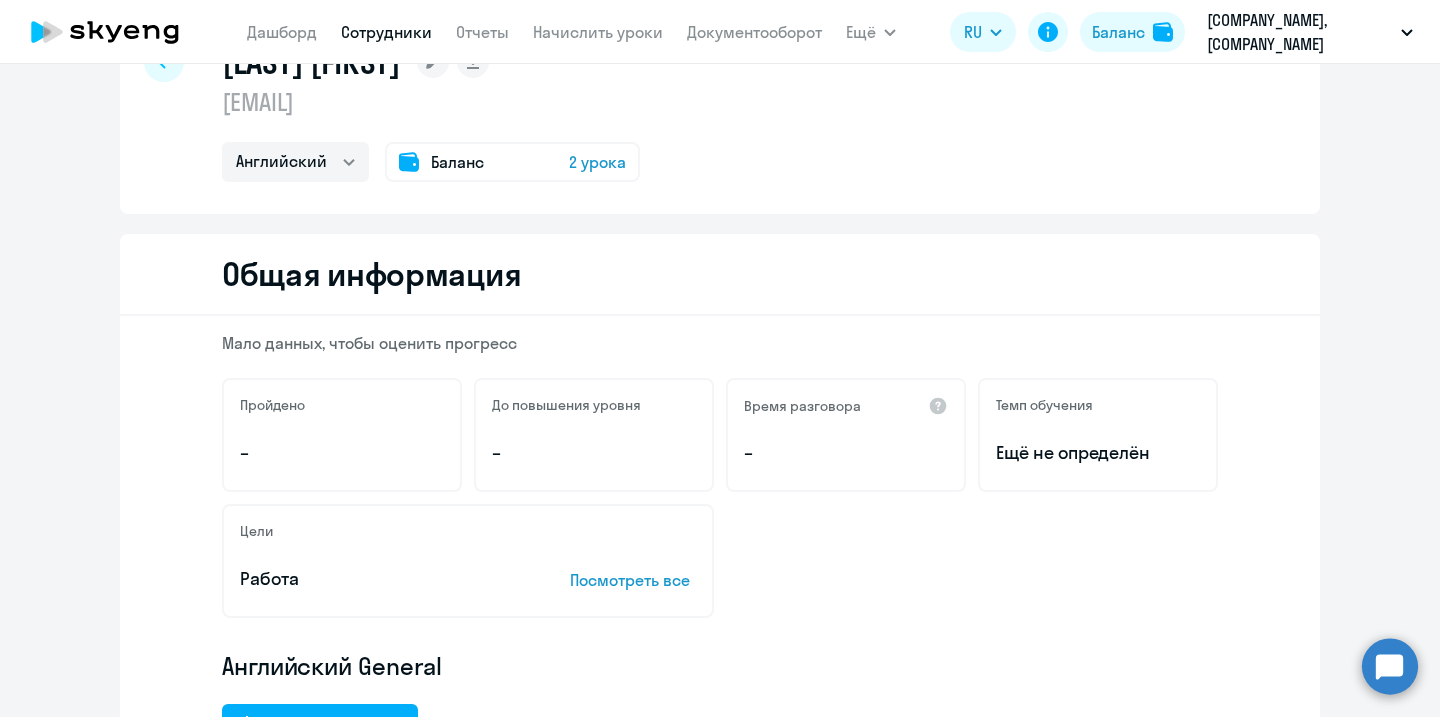 scroll, scrollTop: 0, scrollLeft: 0, axis: both 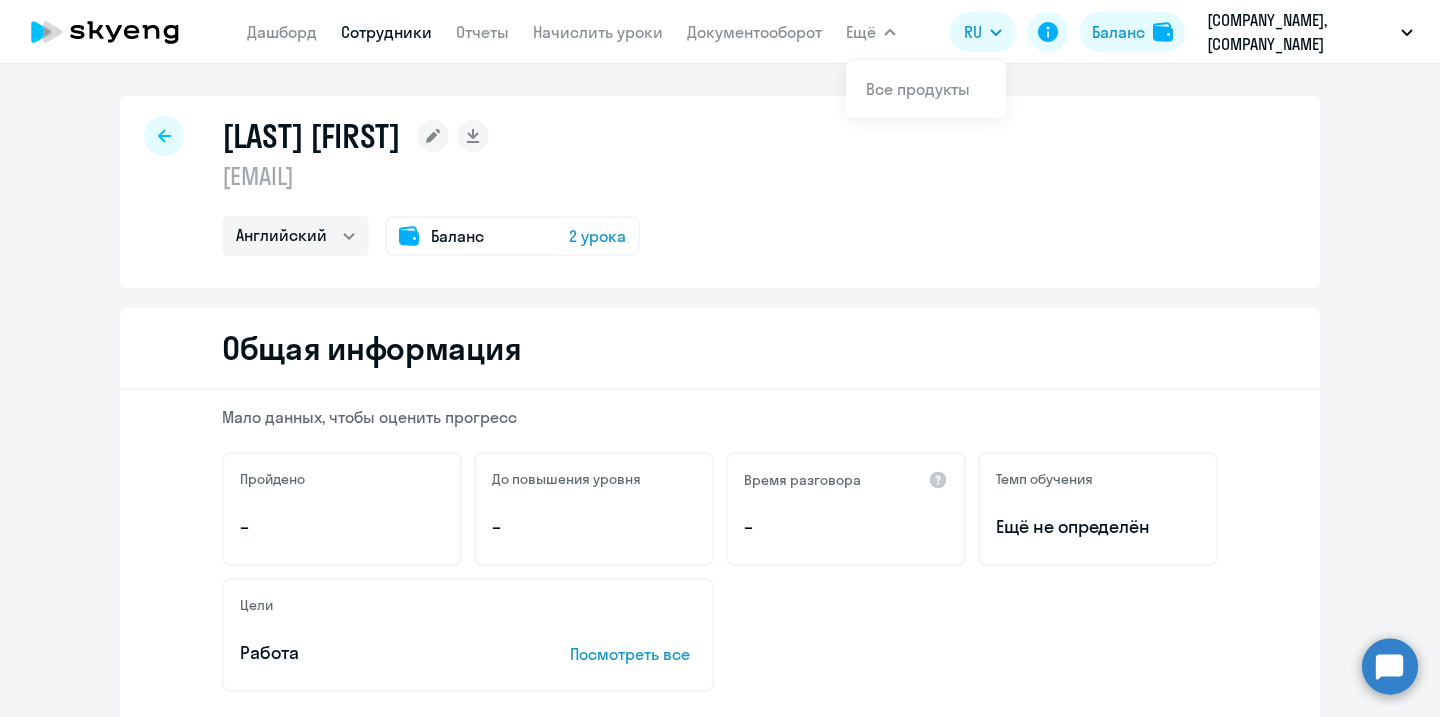 click on "Ещё" at bounding box center [861, 32] 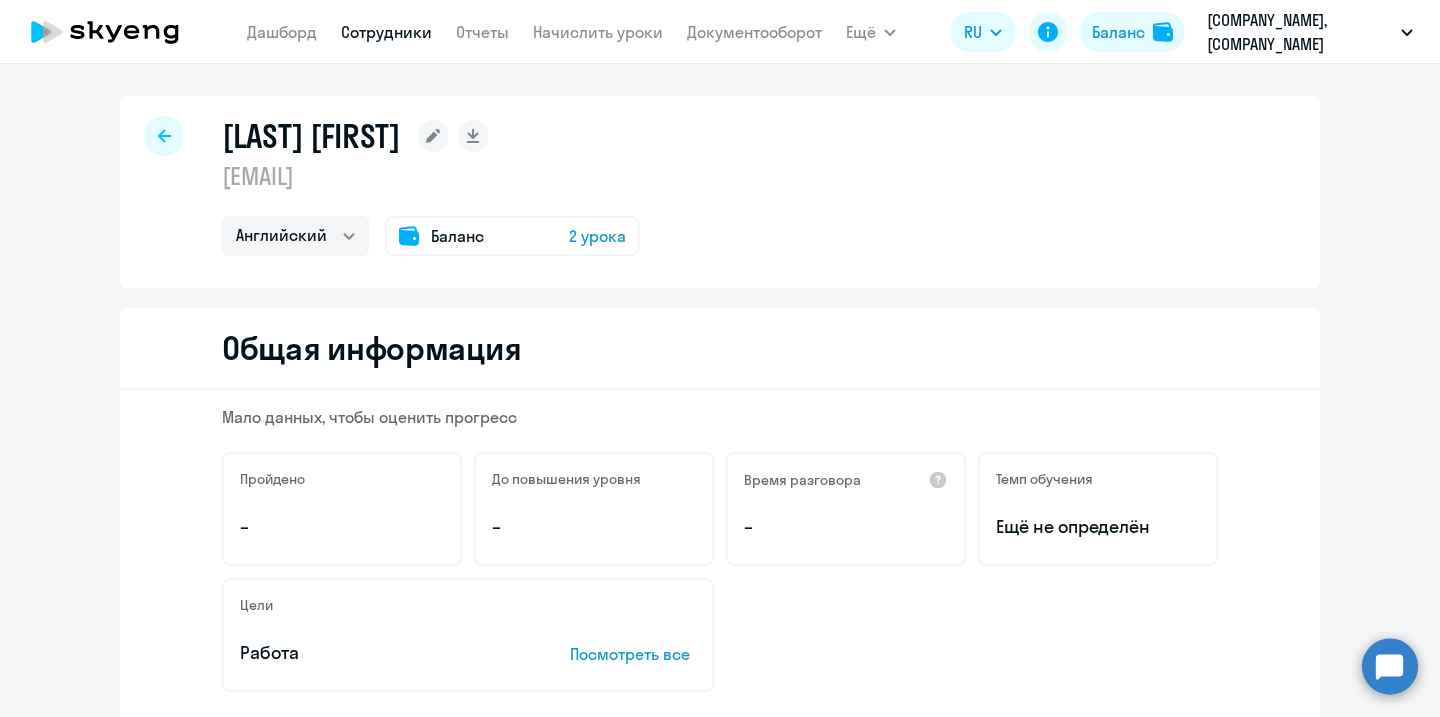 click on "Сотрудники" at bounding box center [386, 32] 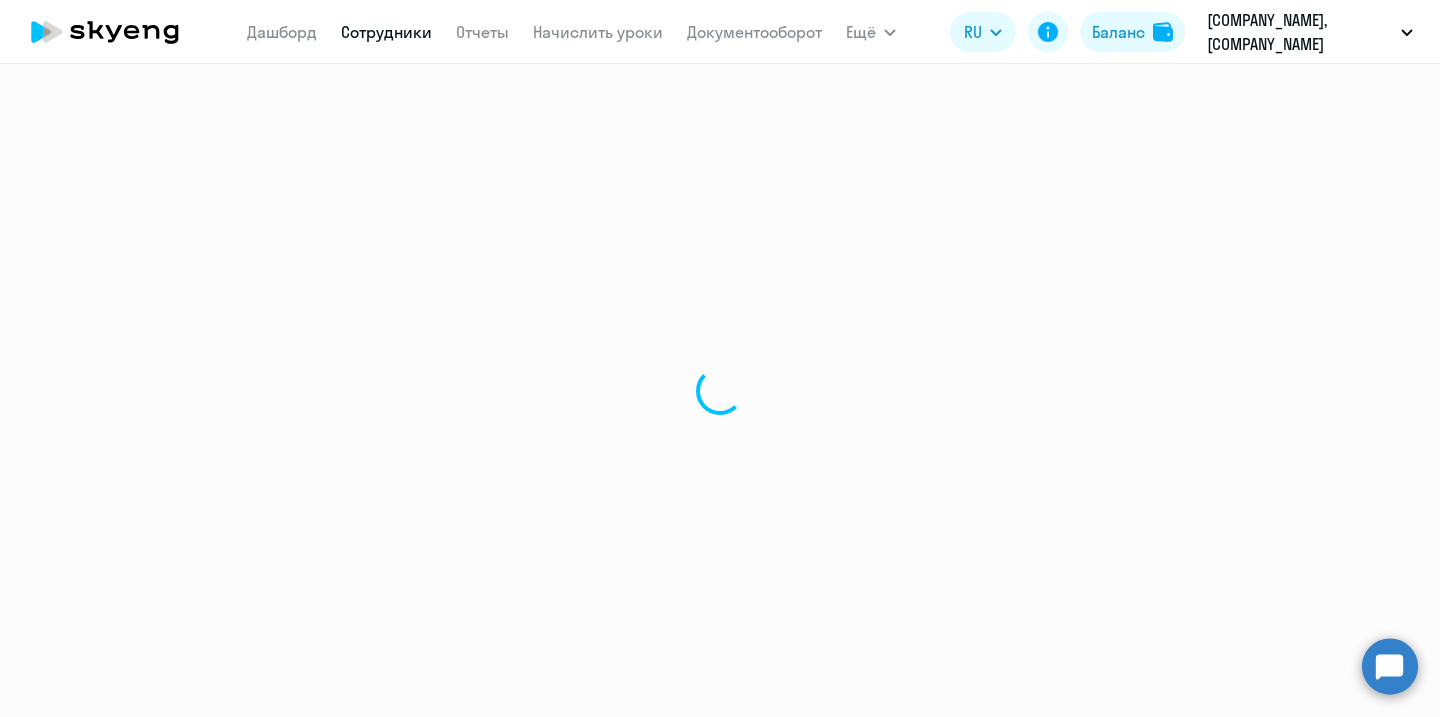 select on "30" 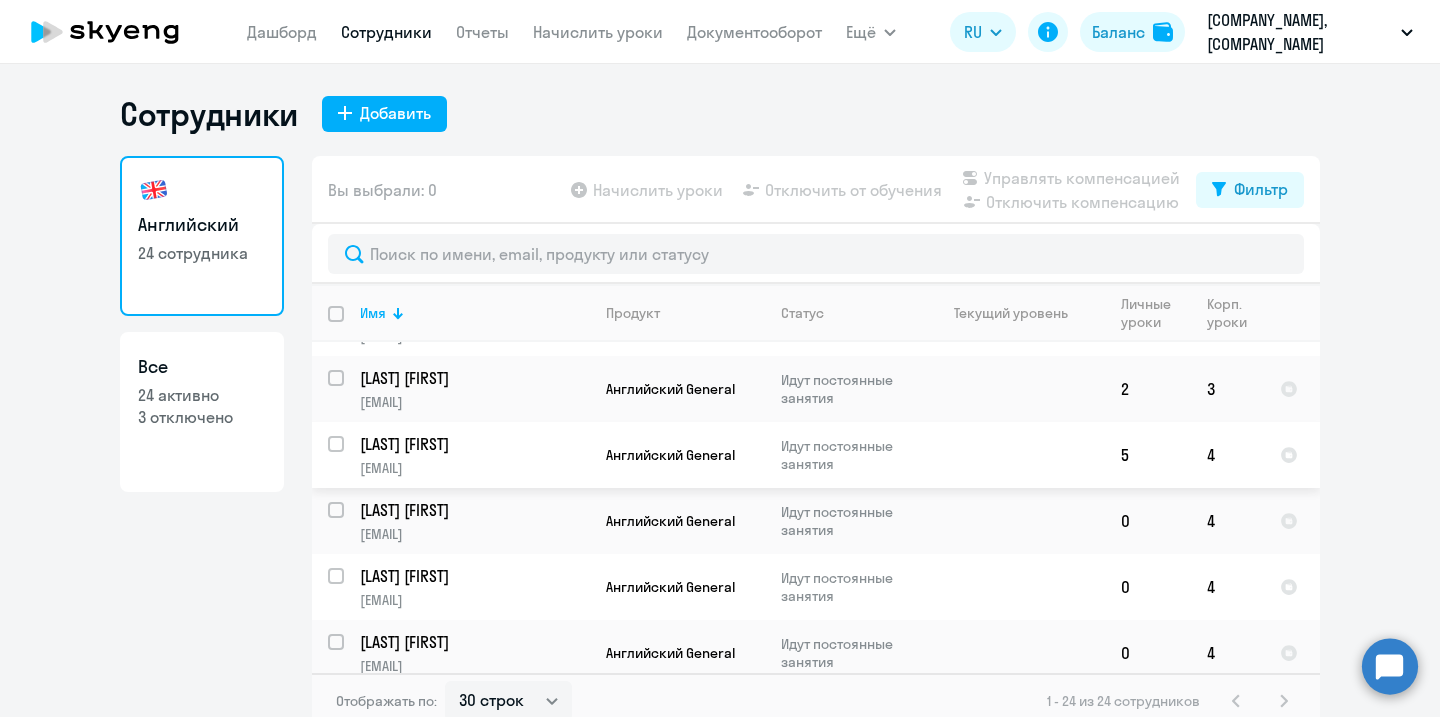 scroll, scrollTop: 1241, scrollLeft: 0, axis: vertical 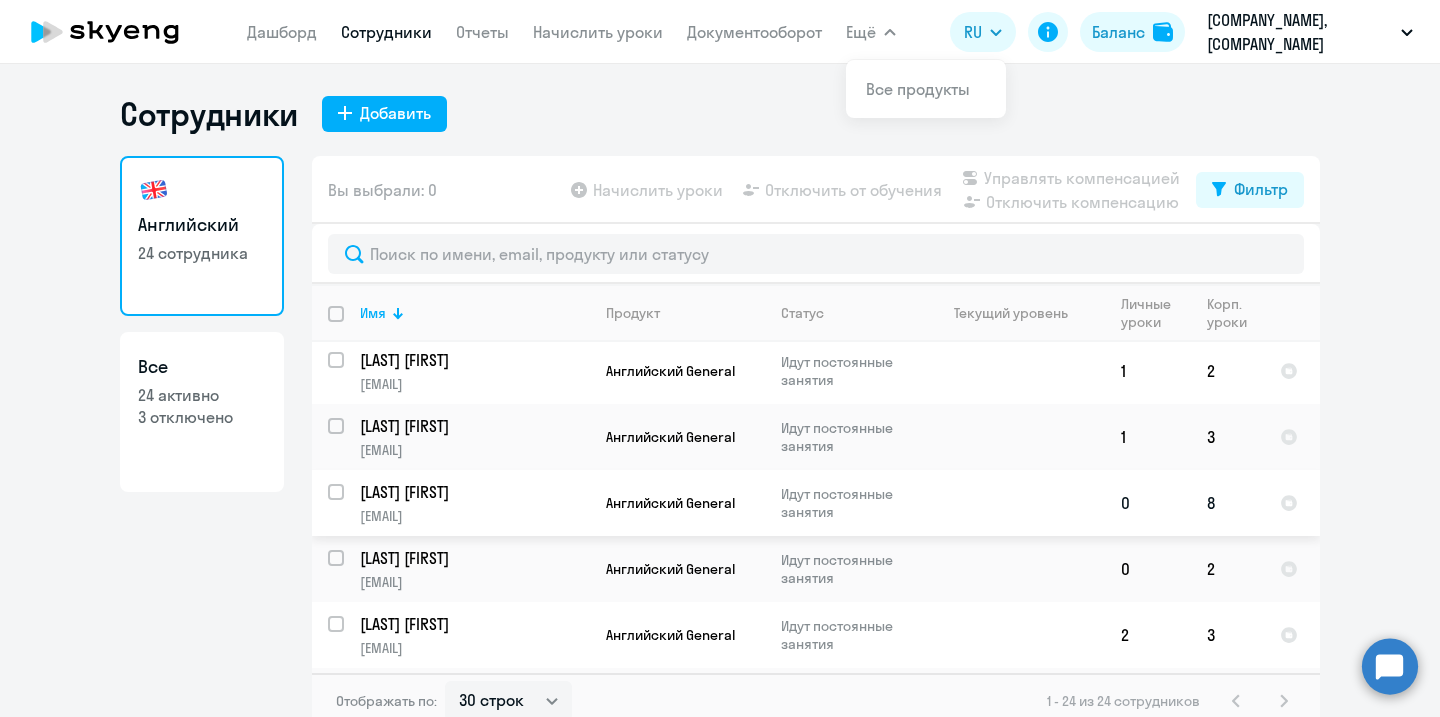 click at bounding box center [348, 504] 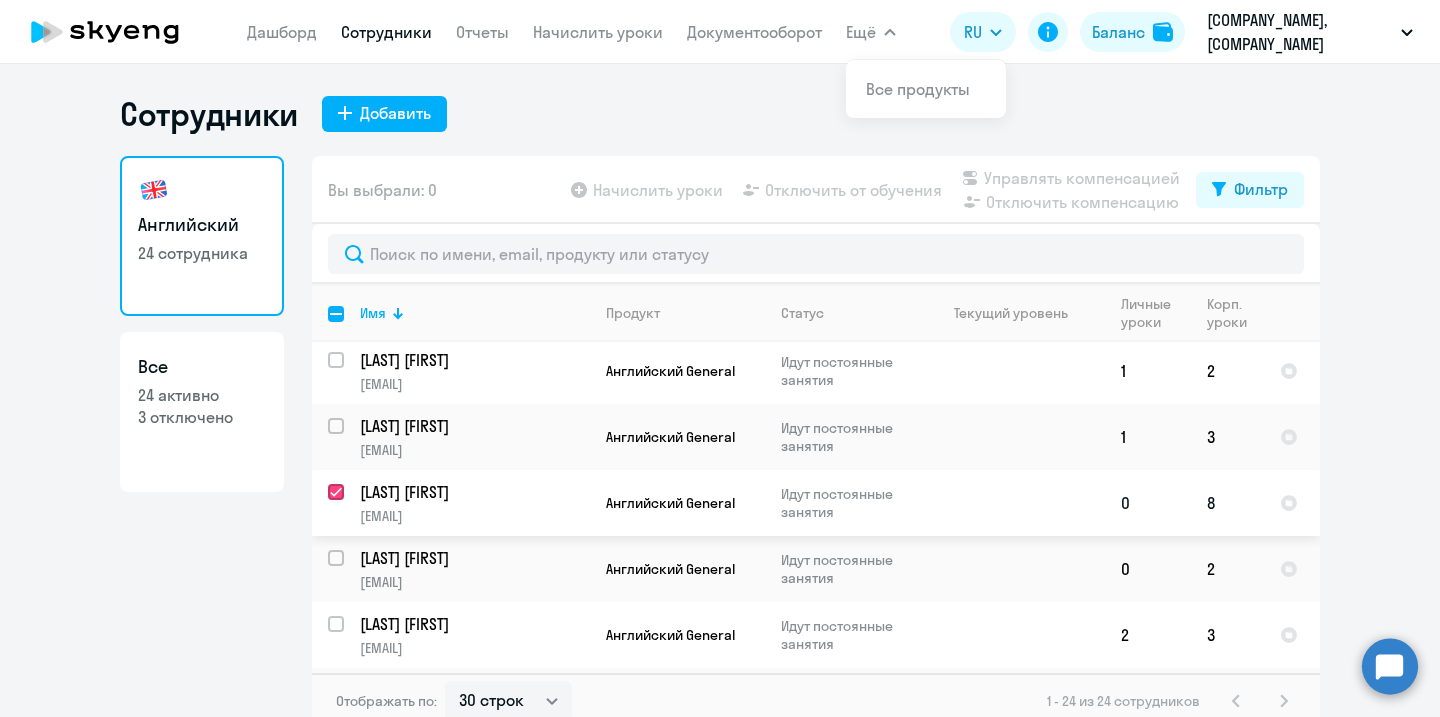 checkbox on "true" 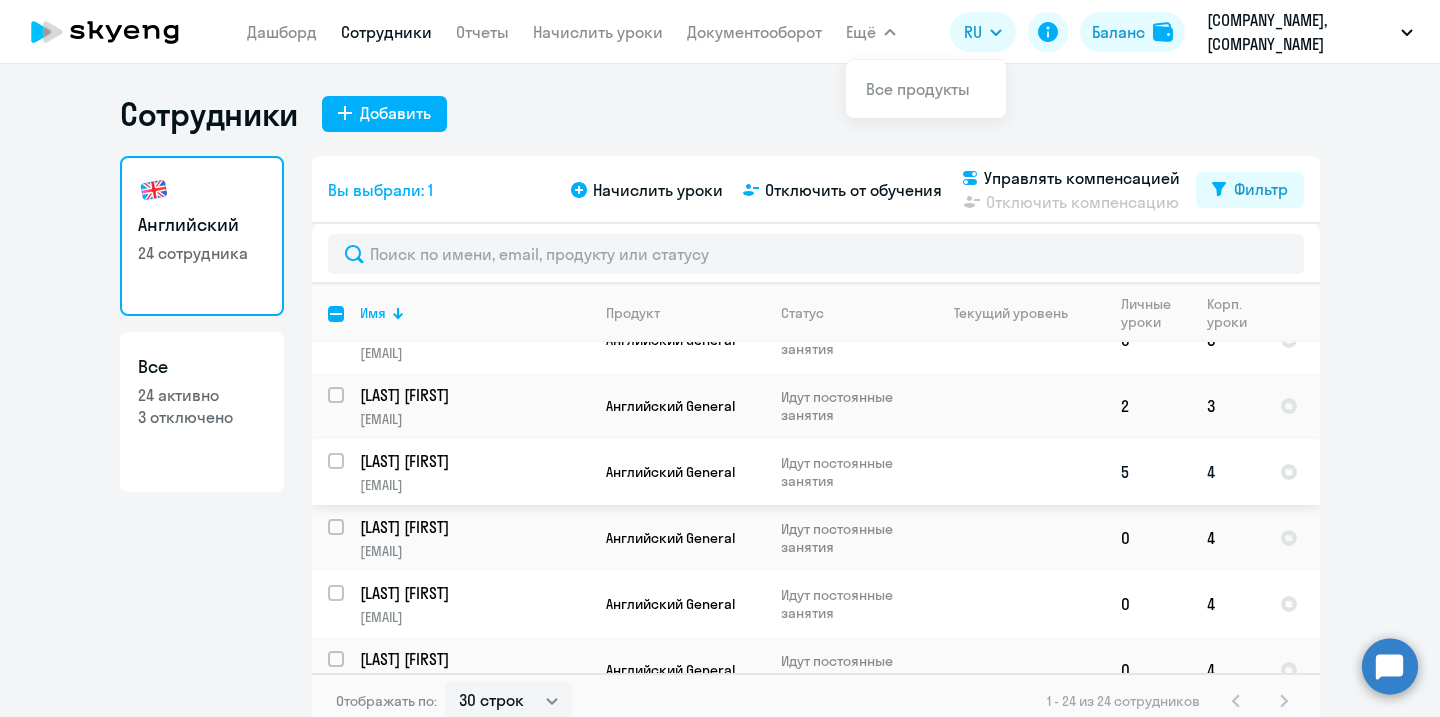 scroll, scrollTop: 1241, scrollLeft: 0, axis: vertical 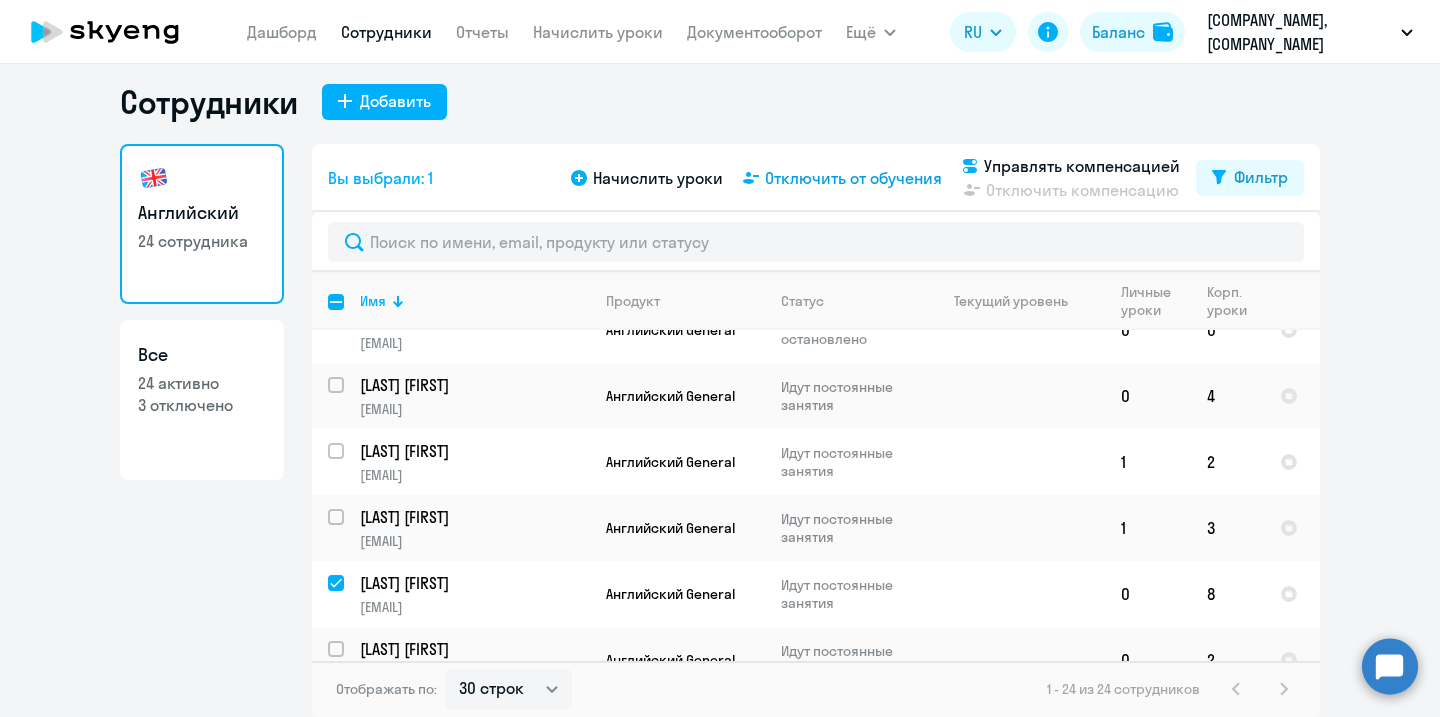 click on "Отключить от обучения" 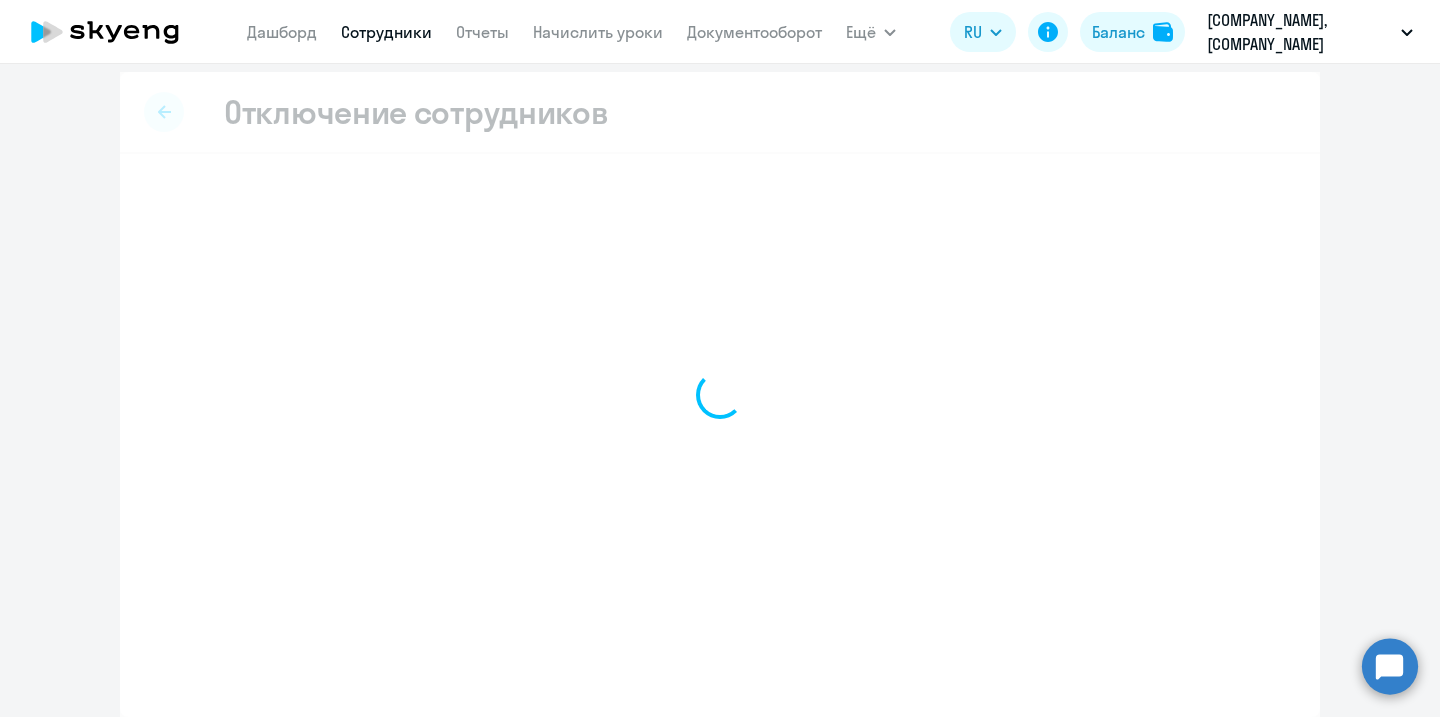 scroll, scrollTop: 8, scrollLeft: 0, axis: vertical 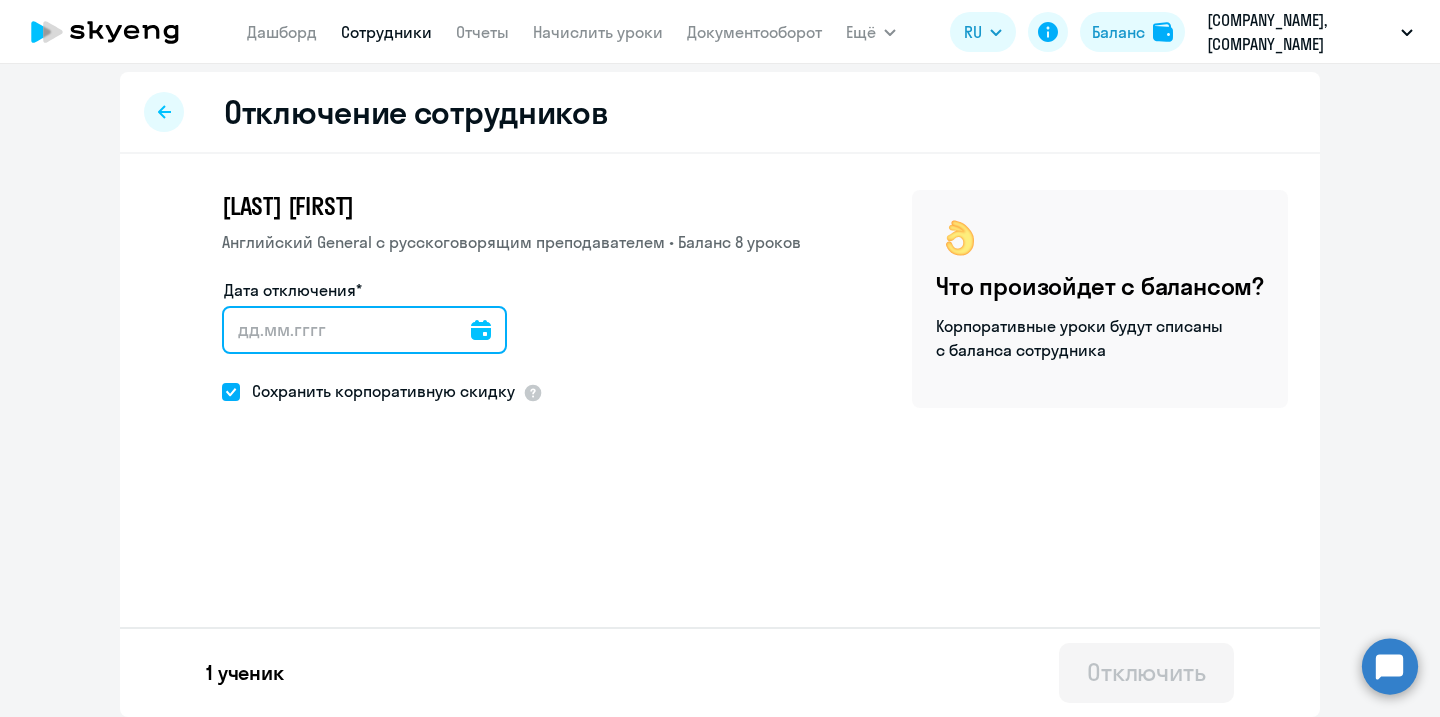 click on "Дата отключения*" at bounding box center [364, 330] 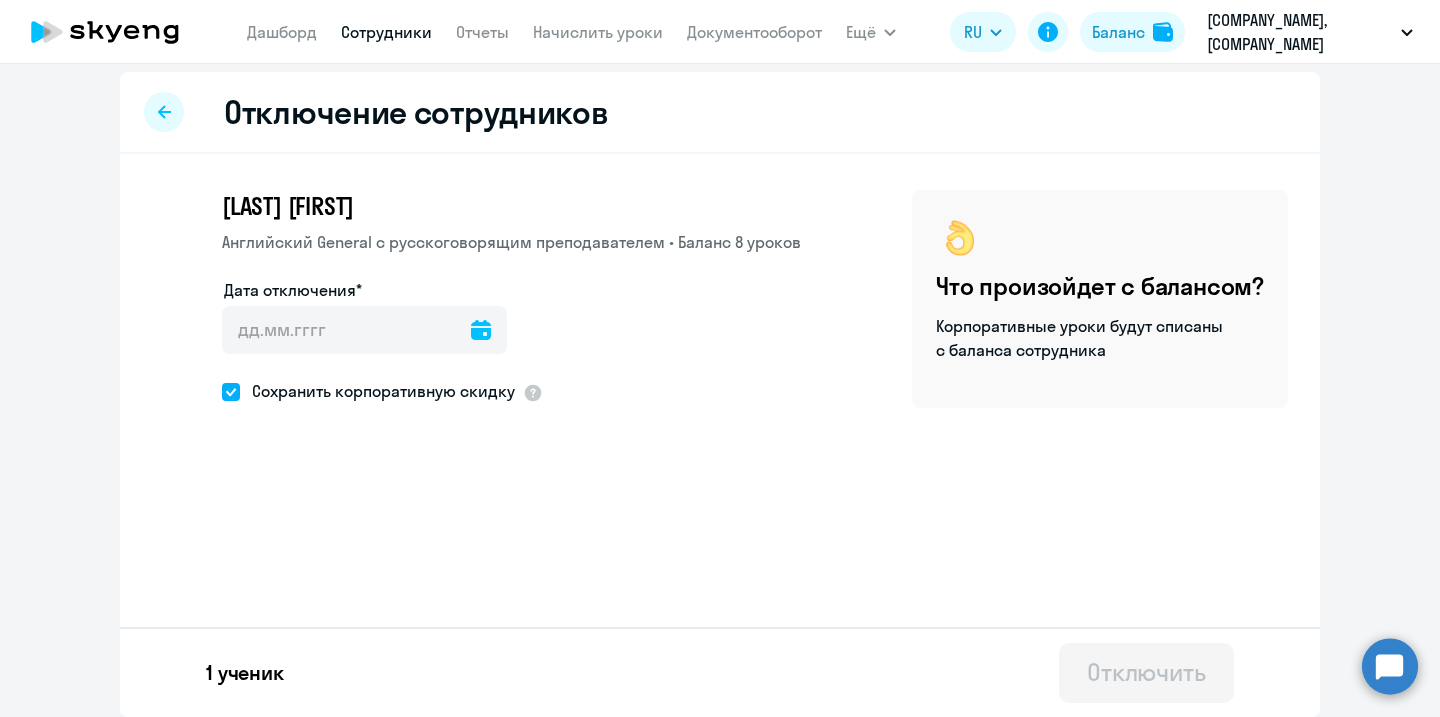 click 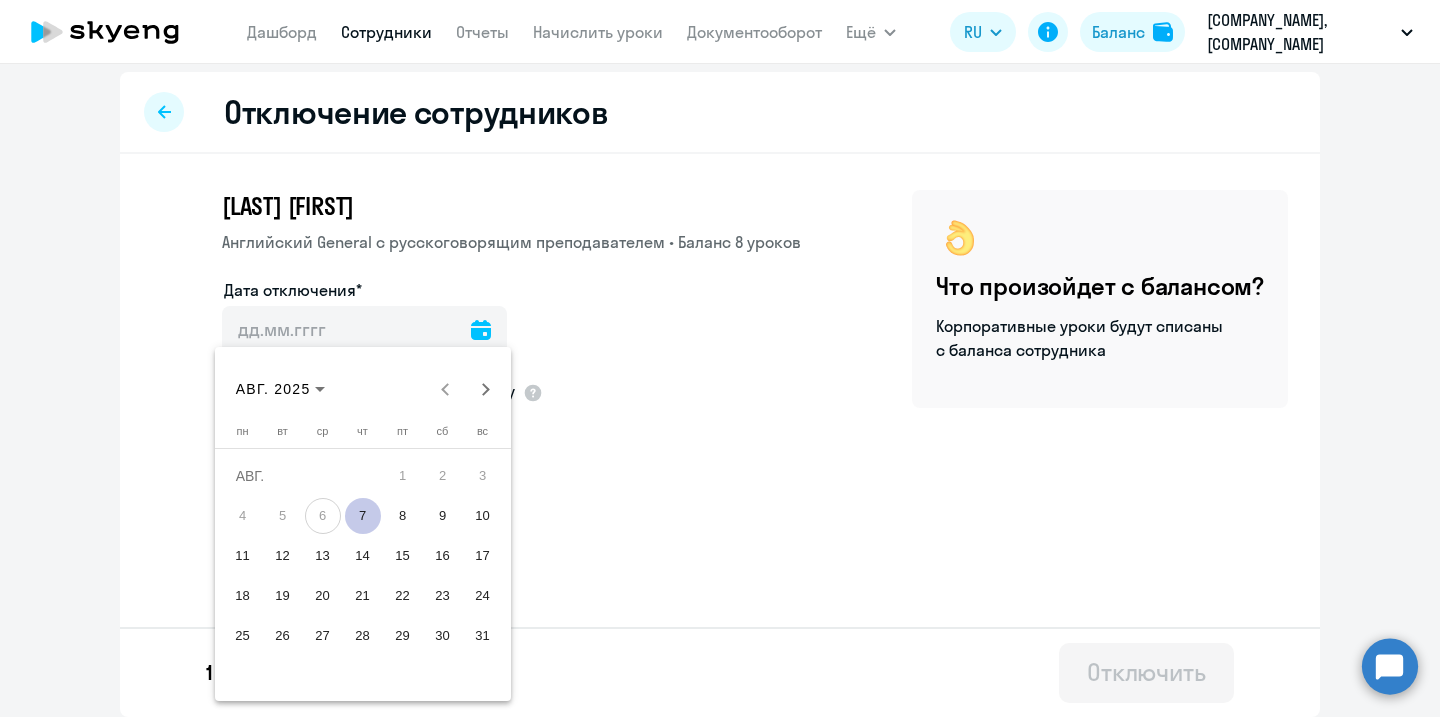 click on "7" at bounding box center [363, 516] 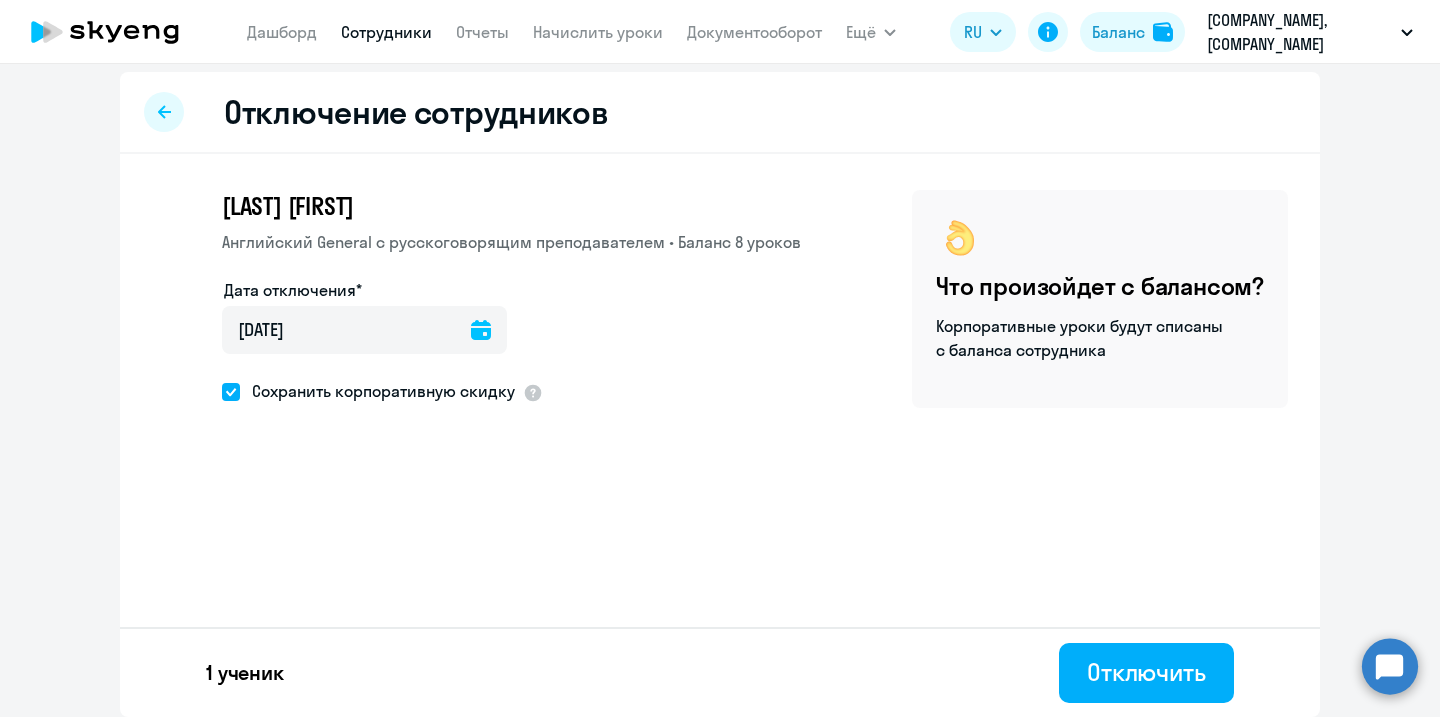 click 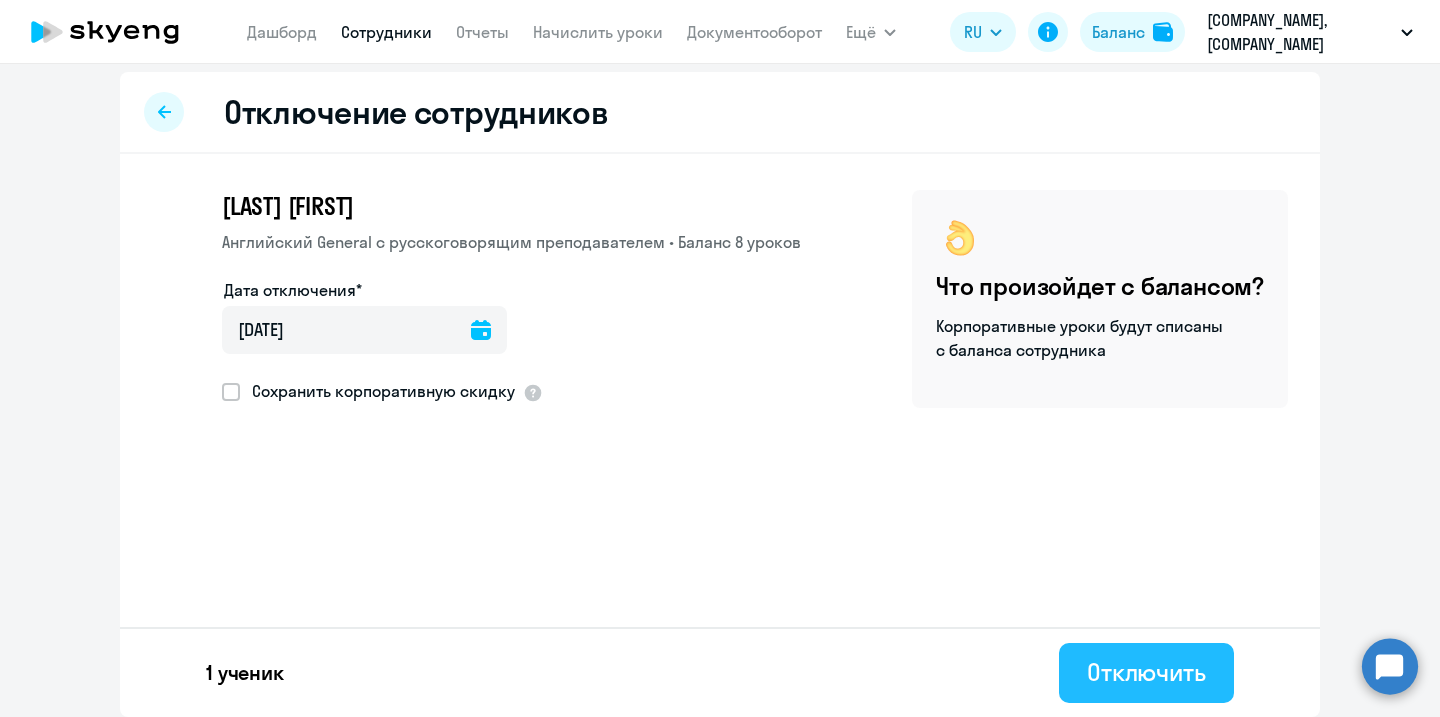 click on "Отключить" 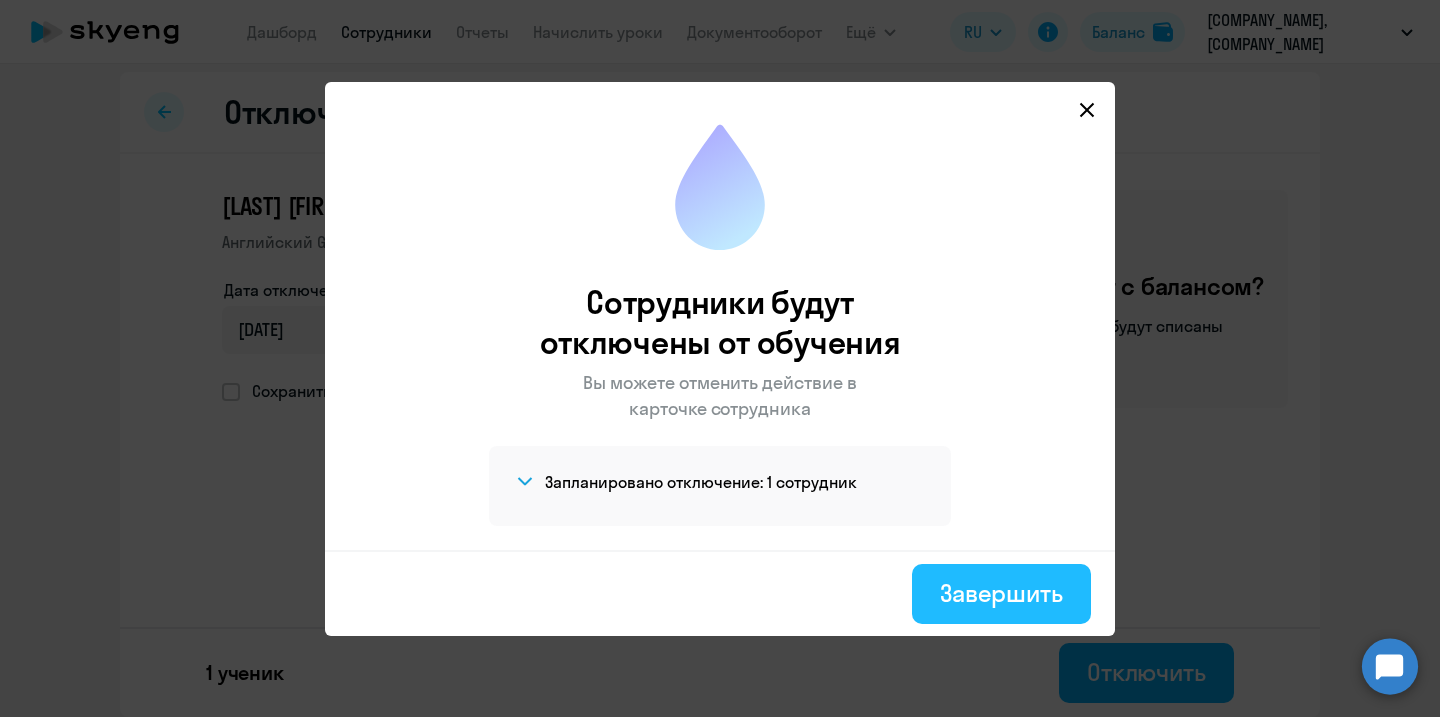 click on "Завершить" at bounding box center [1001, 593] 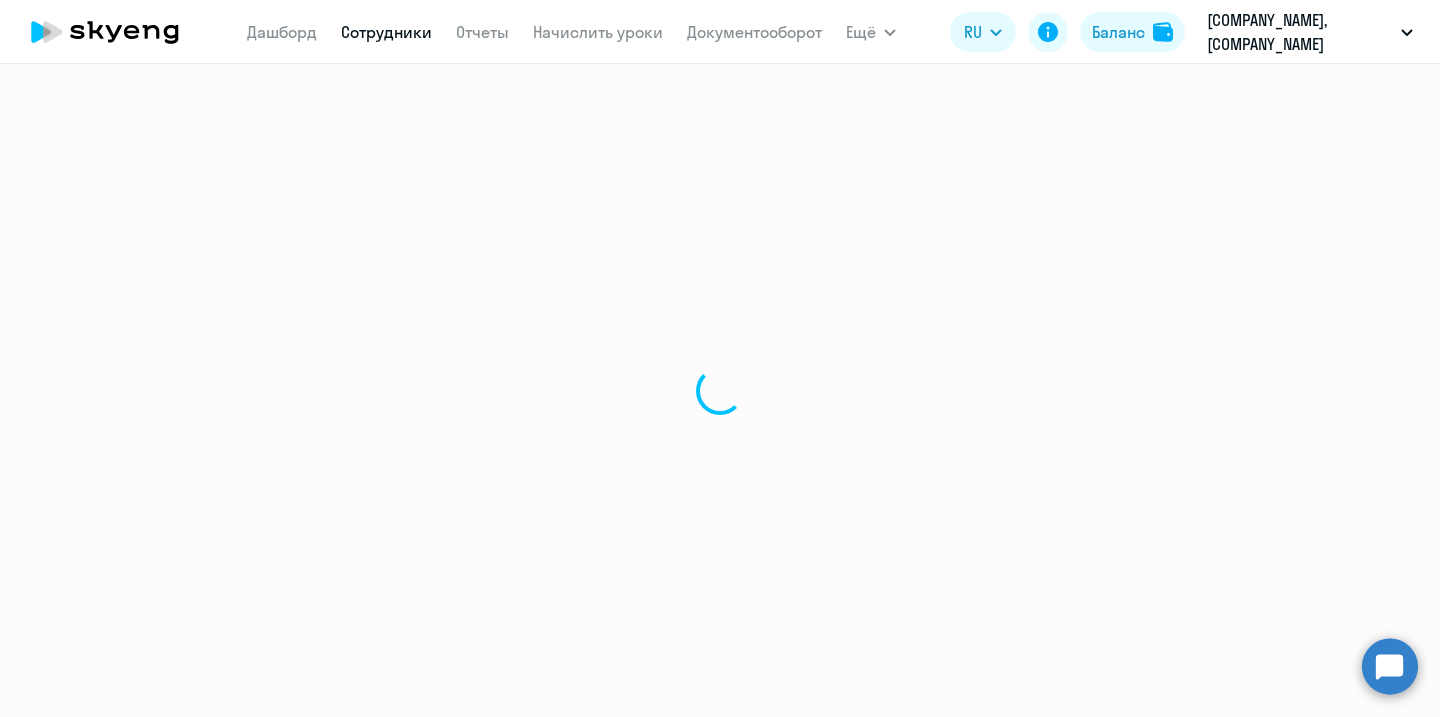scroll, scrollTop: 0, scrollLeft: 0, axis: both 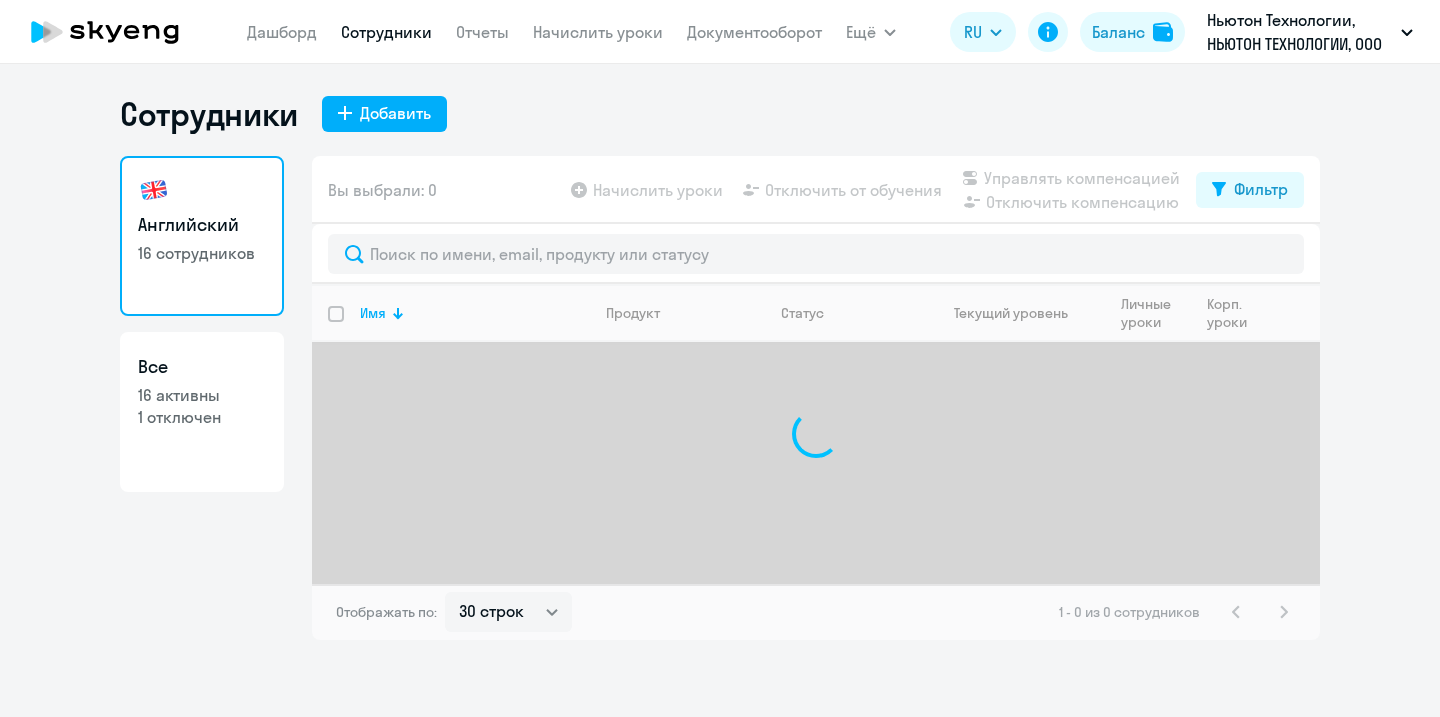 select on "30" 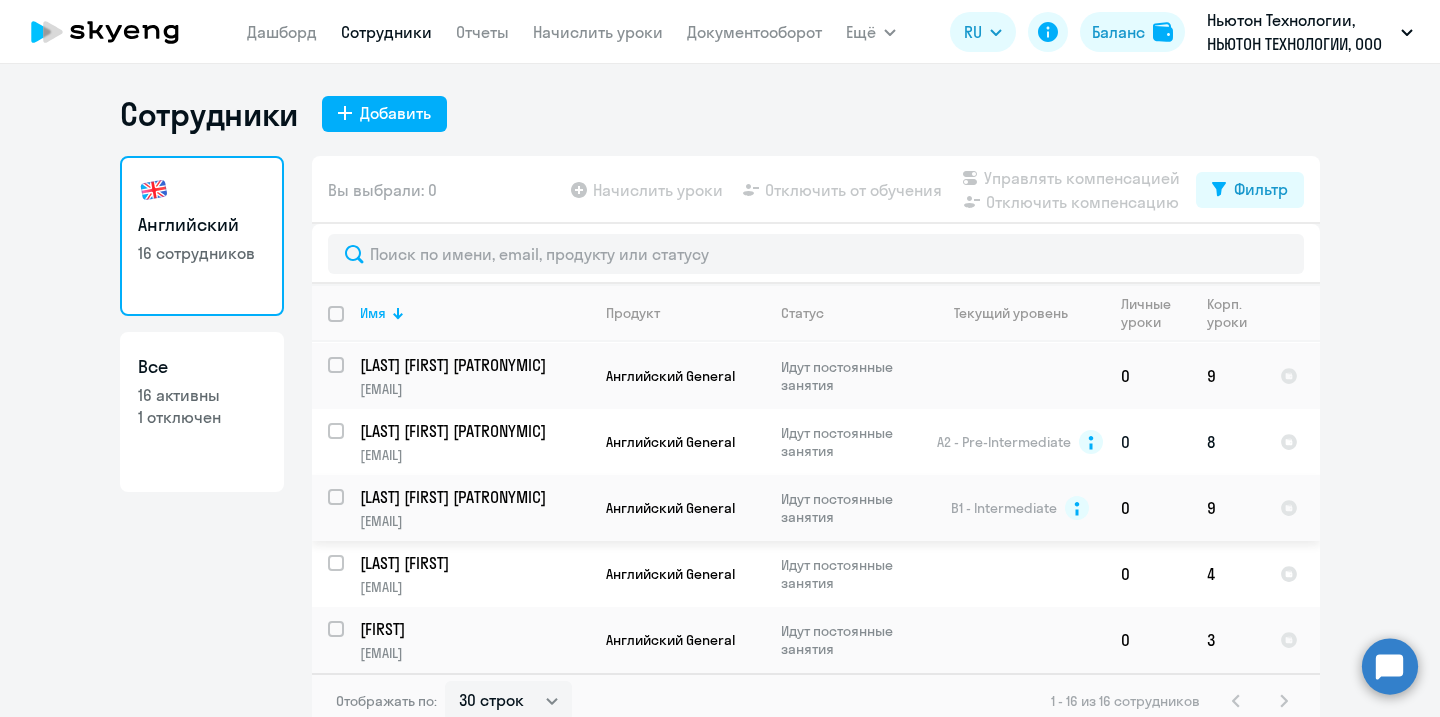 scroll, scrollTop: 804, scrollLeft: 0, axis: vertical 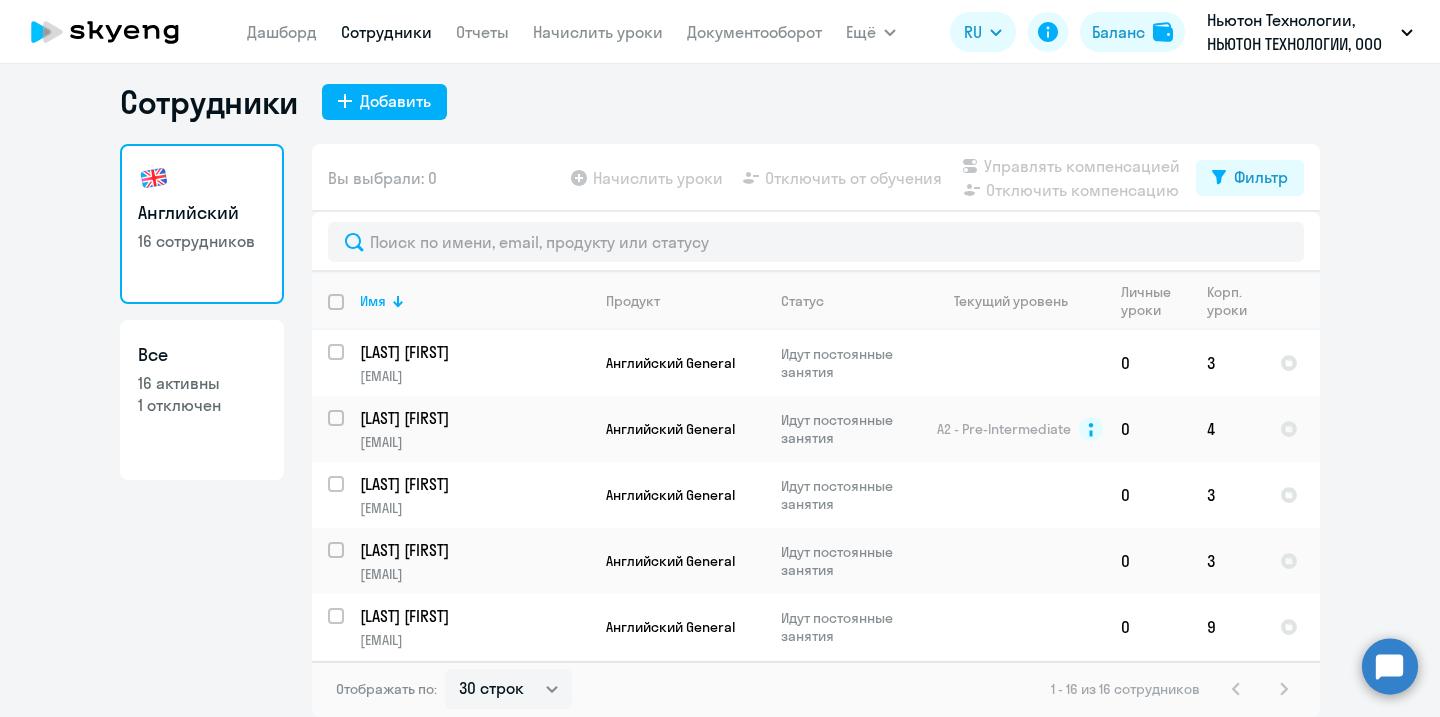 click on "Английский   16 сотрудников  Все  16 активны   1 отключен" 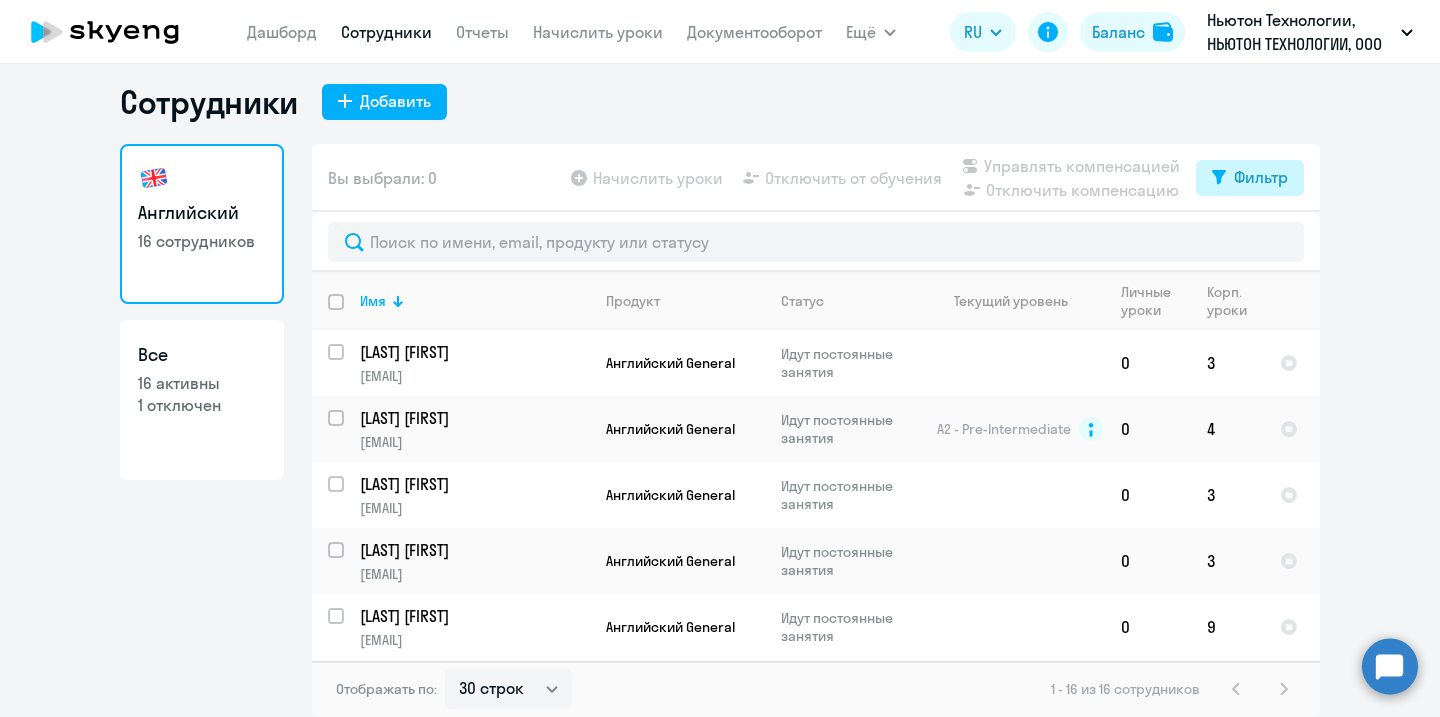 click on "Фильтр" 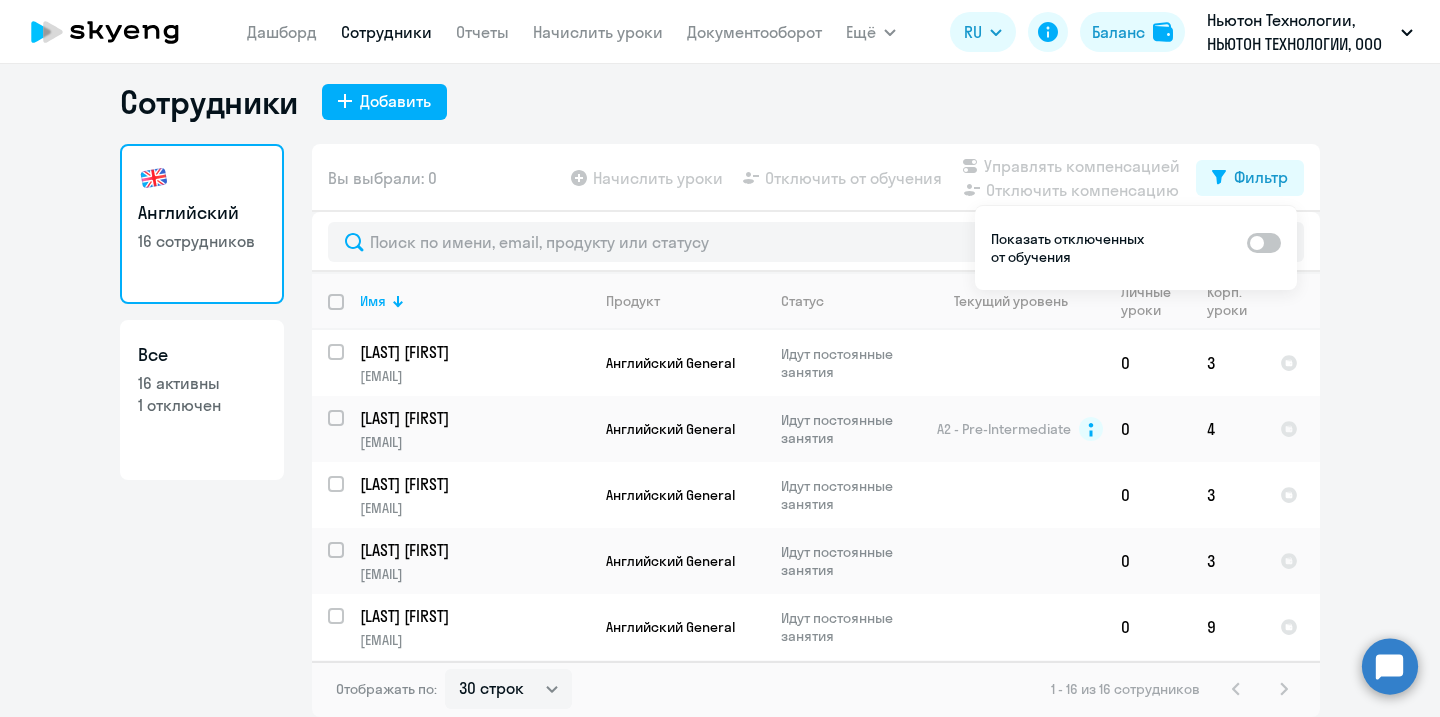 click at bounding box center (1264, 243) 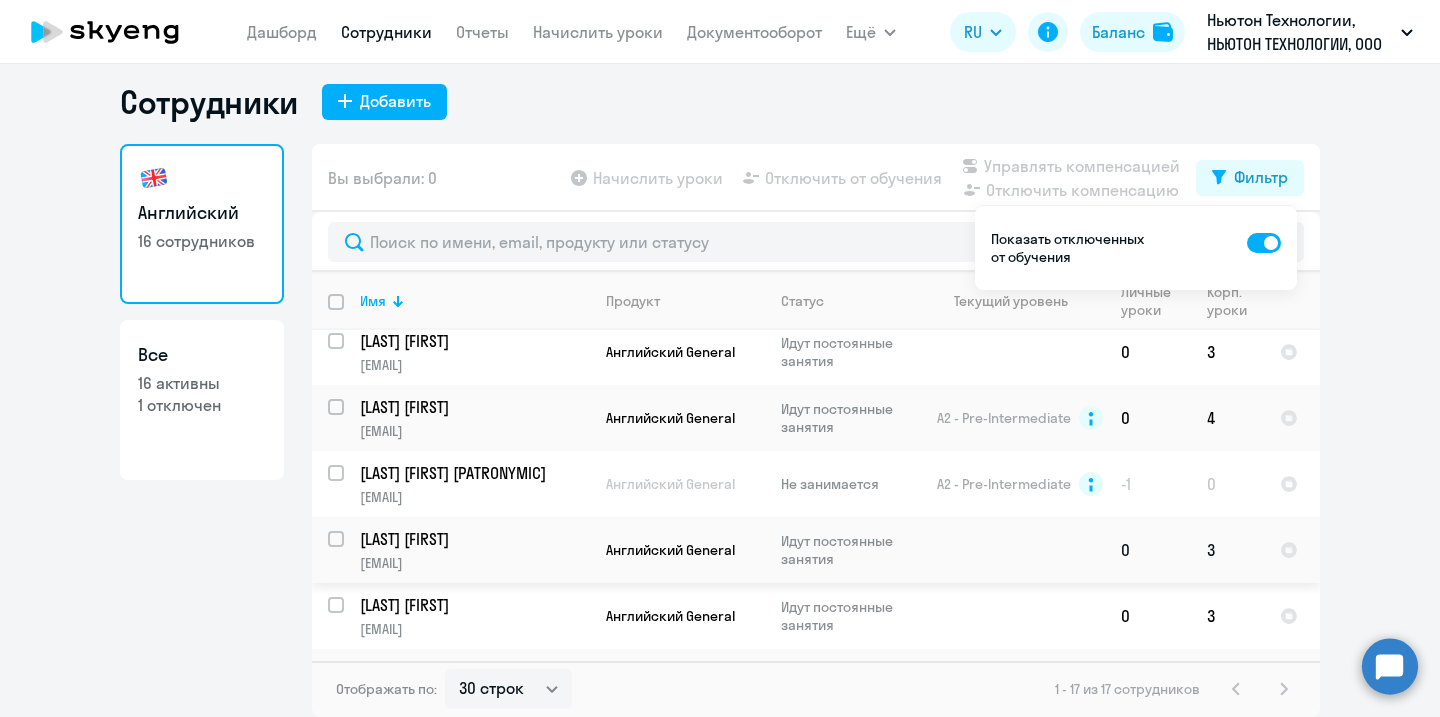 scroll, scrollTop: 12, scrollLeft: 0, axis: vertical 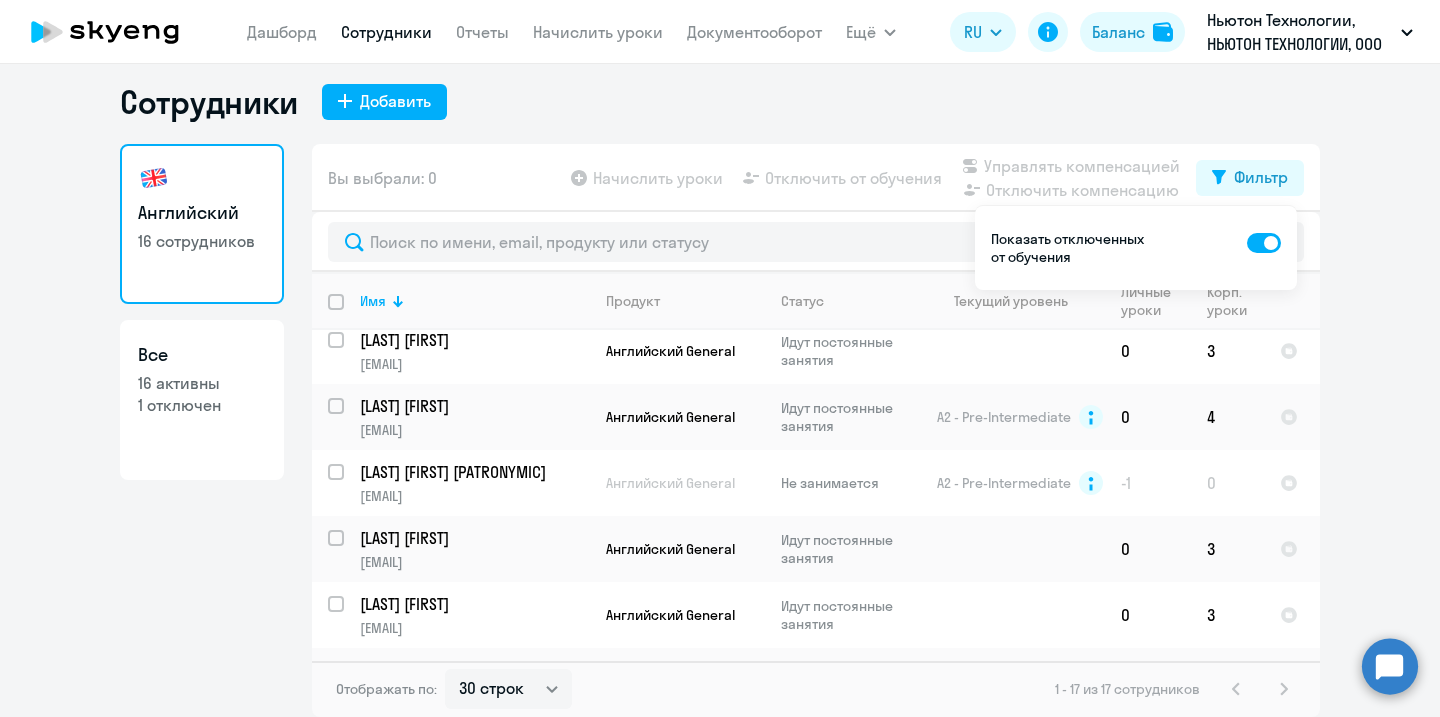 click on "Сотрудники
Добавить   Английский   16 сотрудников  Все  16 активны   1 отключен   Вы выбрали: 0
Начислить уроки
Отключить от обучения
Управлять компенсацией
Отключить компенсацию
Фильтр
Имя   Продукт   Статус   Текущий уровень   Личные уроки   Корп. уроки  Табачков Алексей a.tabachkov@newton-technology.ru Английский General Идут постоянные занятия  0   3
Сенникова Юлия khakhaleva@list.ru Английский General Идут постоянные занятия A2 - Pre-Intermediate
0   4
Рыбин Владимир Дмитриевич rybin@nwtn-group.com Английский General Не занимается A2 - Pre-Intermediate
-1   0
Романенко Ксения  0   3
0" 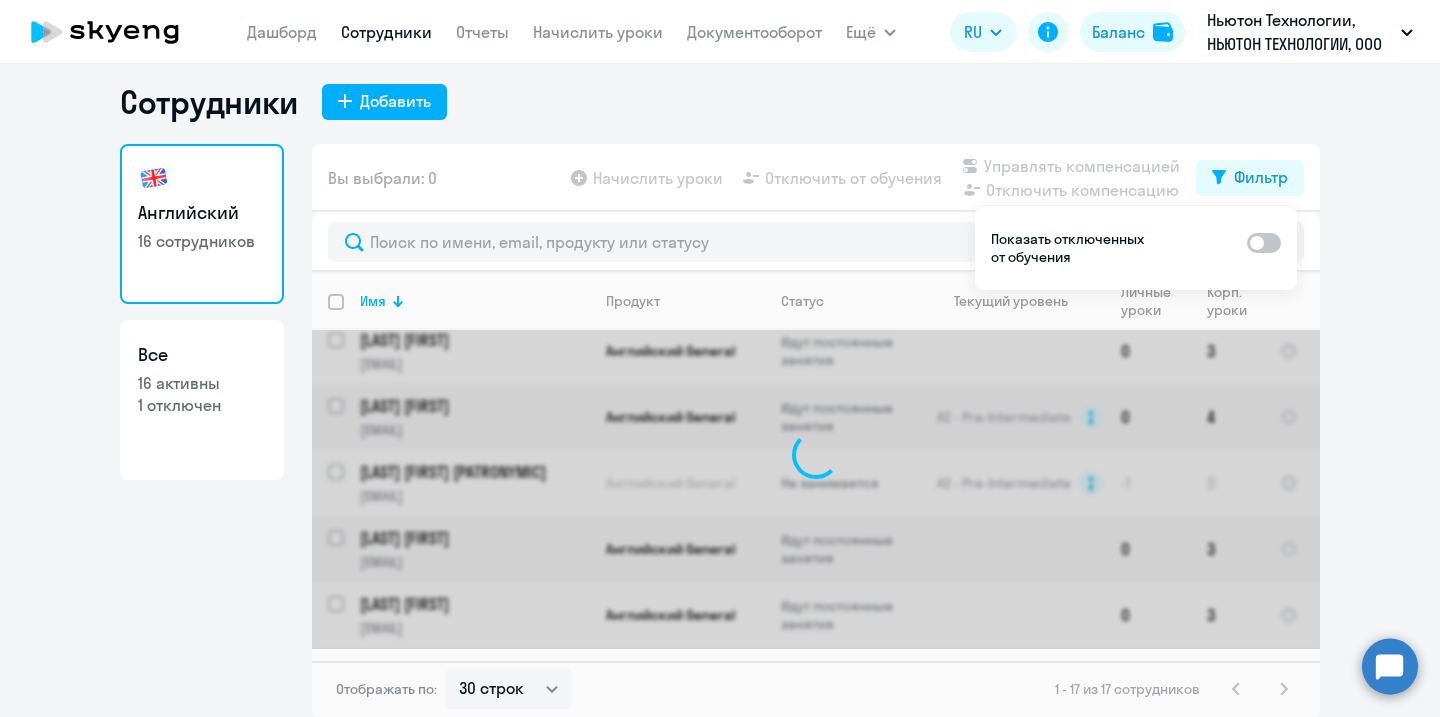 scroll, scrollTop: 0, scrollLeft: 0, axis: both 